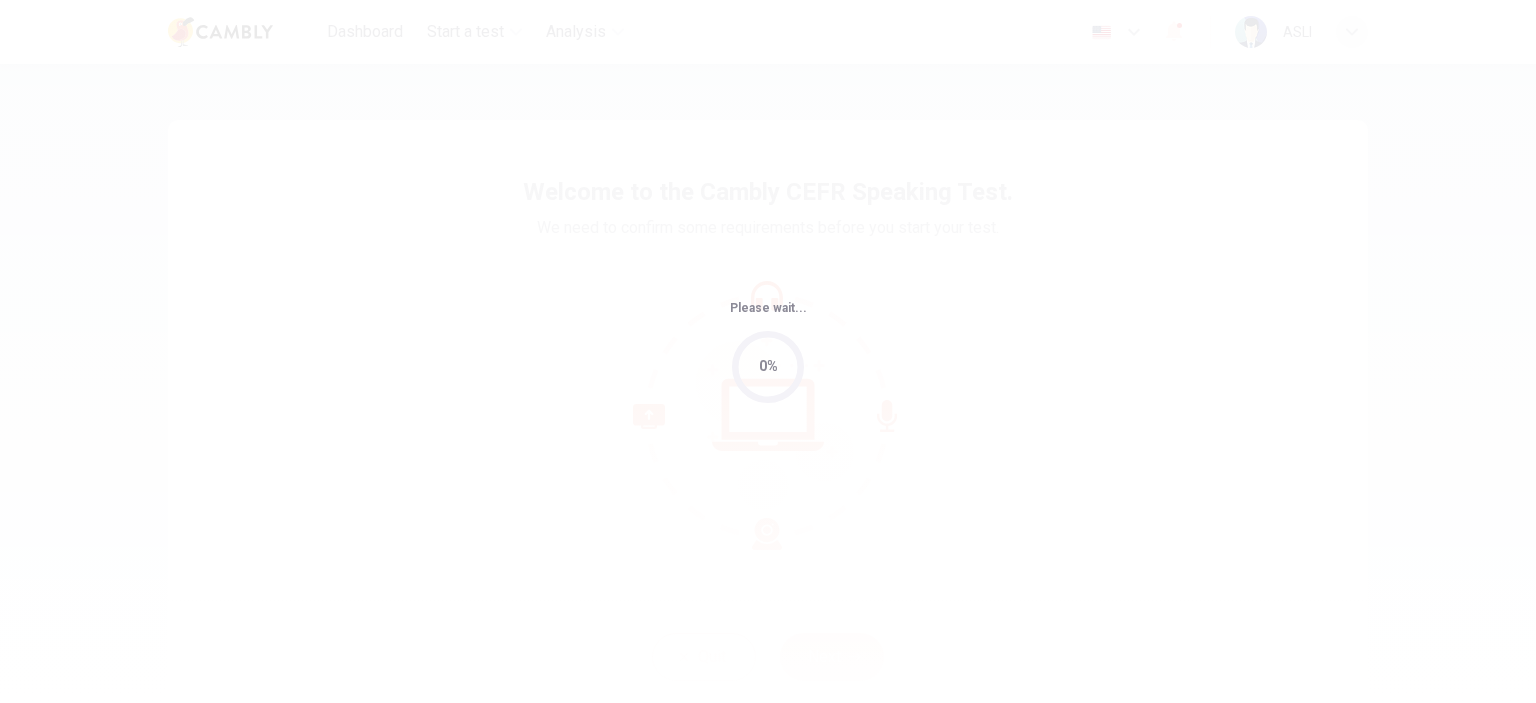 scroll, scrollTop: 0, scrollLeft: 0, axis: both 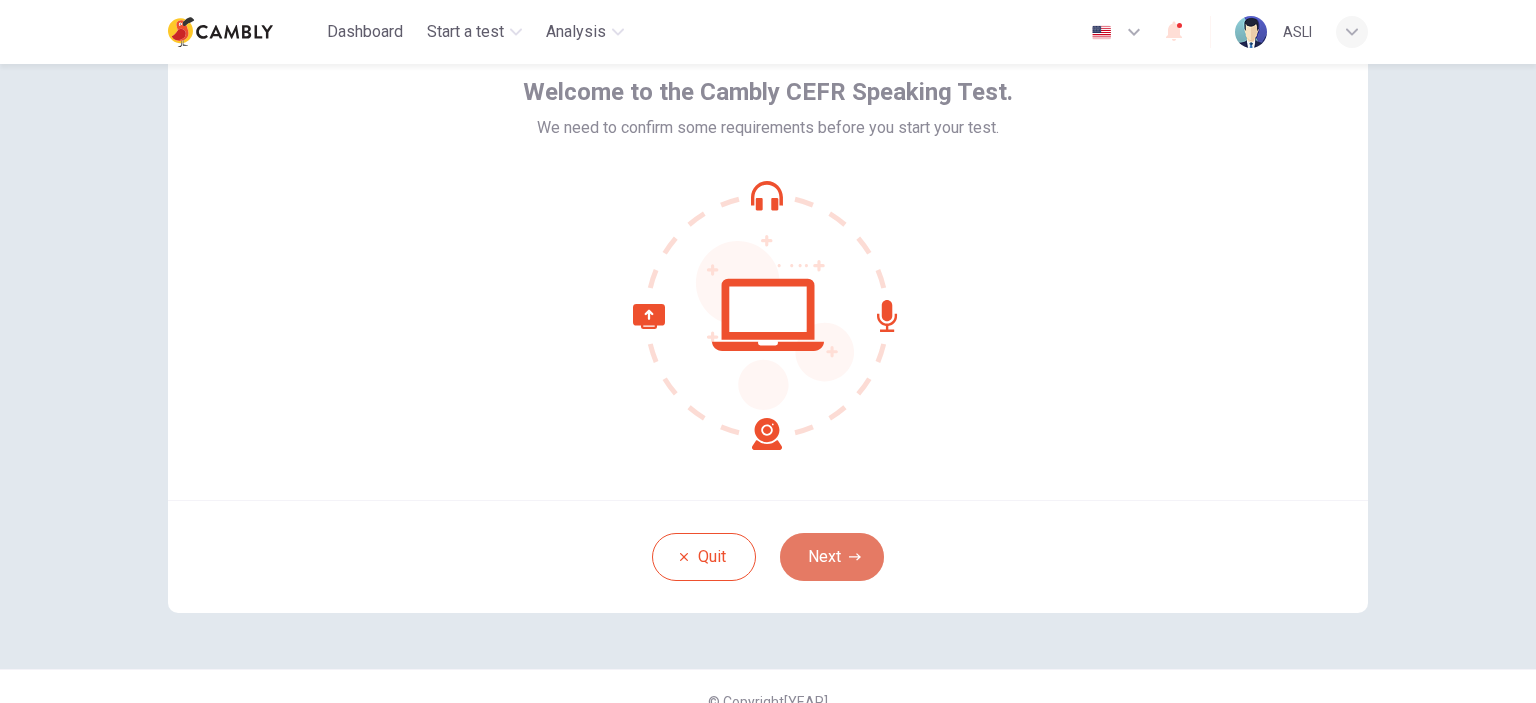 click on "Next" at bounding box center [832, 557] 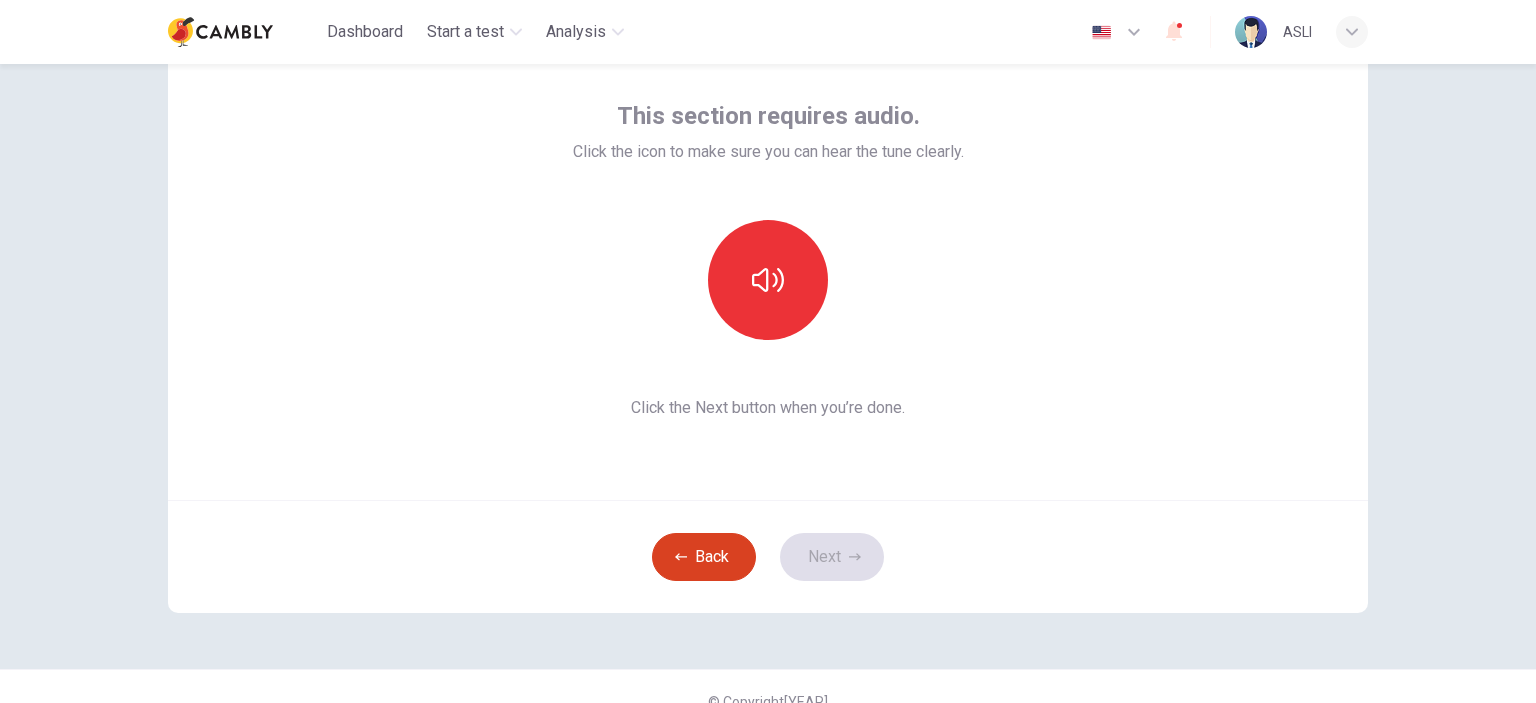 click on "Back" at bounding box center [704, 557] 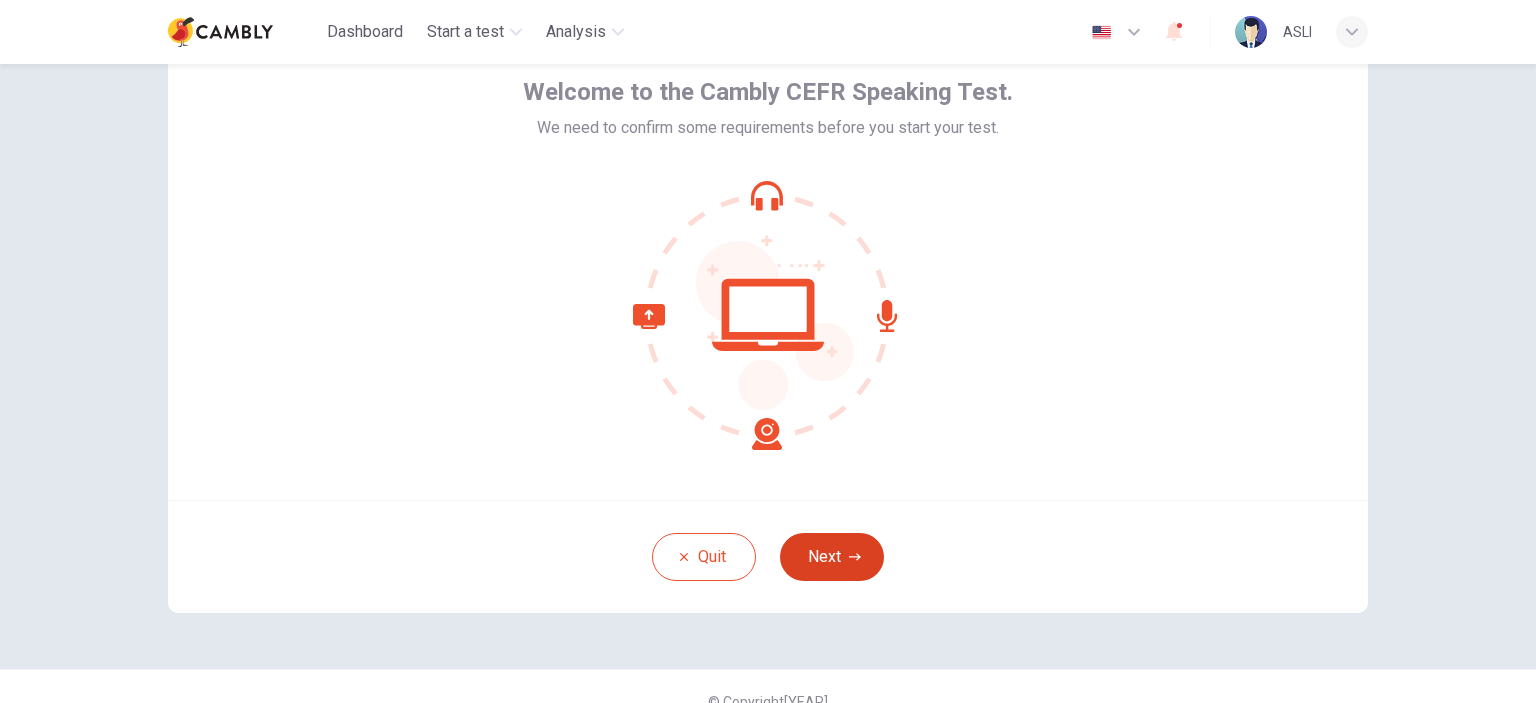 click on "Next" at bounding box center [832, 557] 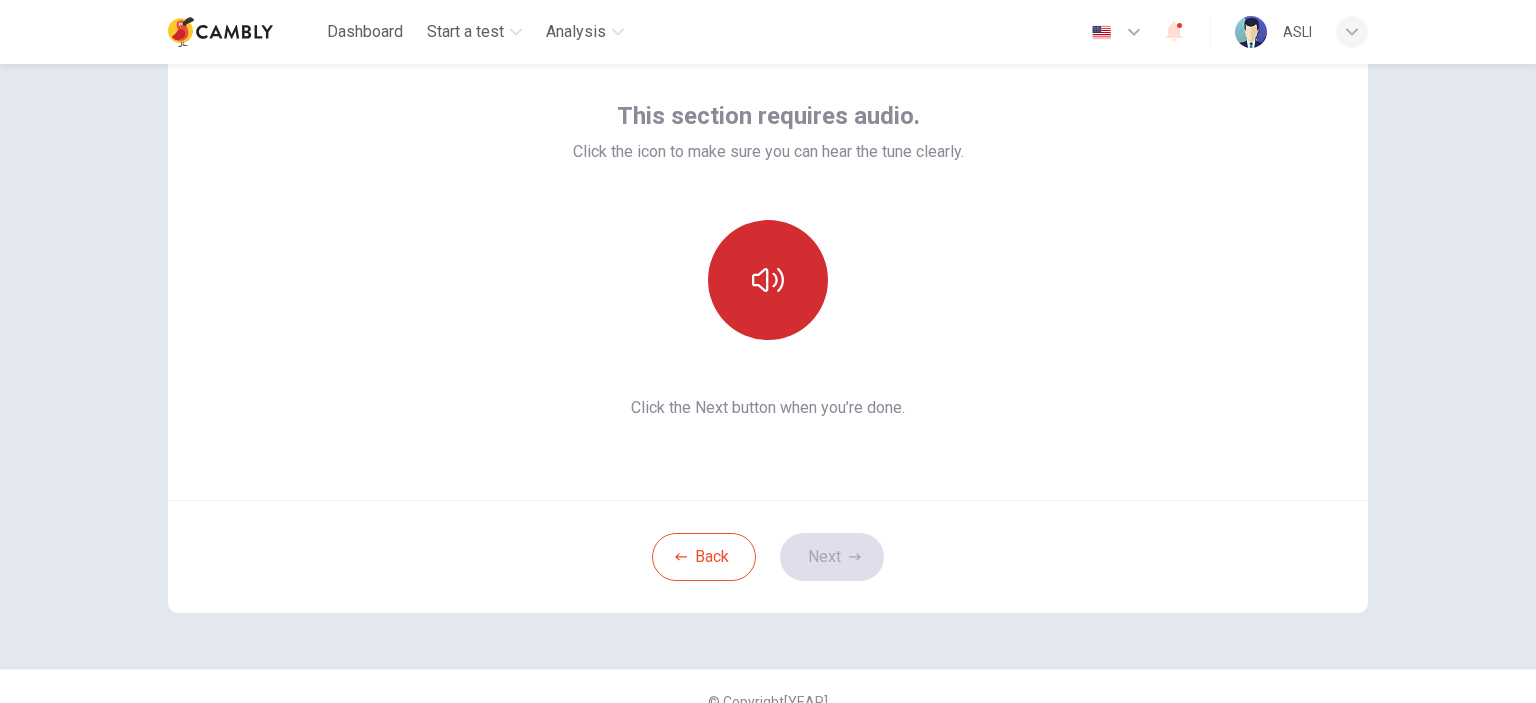 click at bounding box center [768, 280] 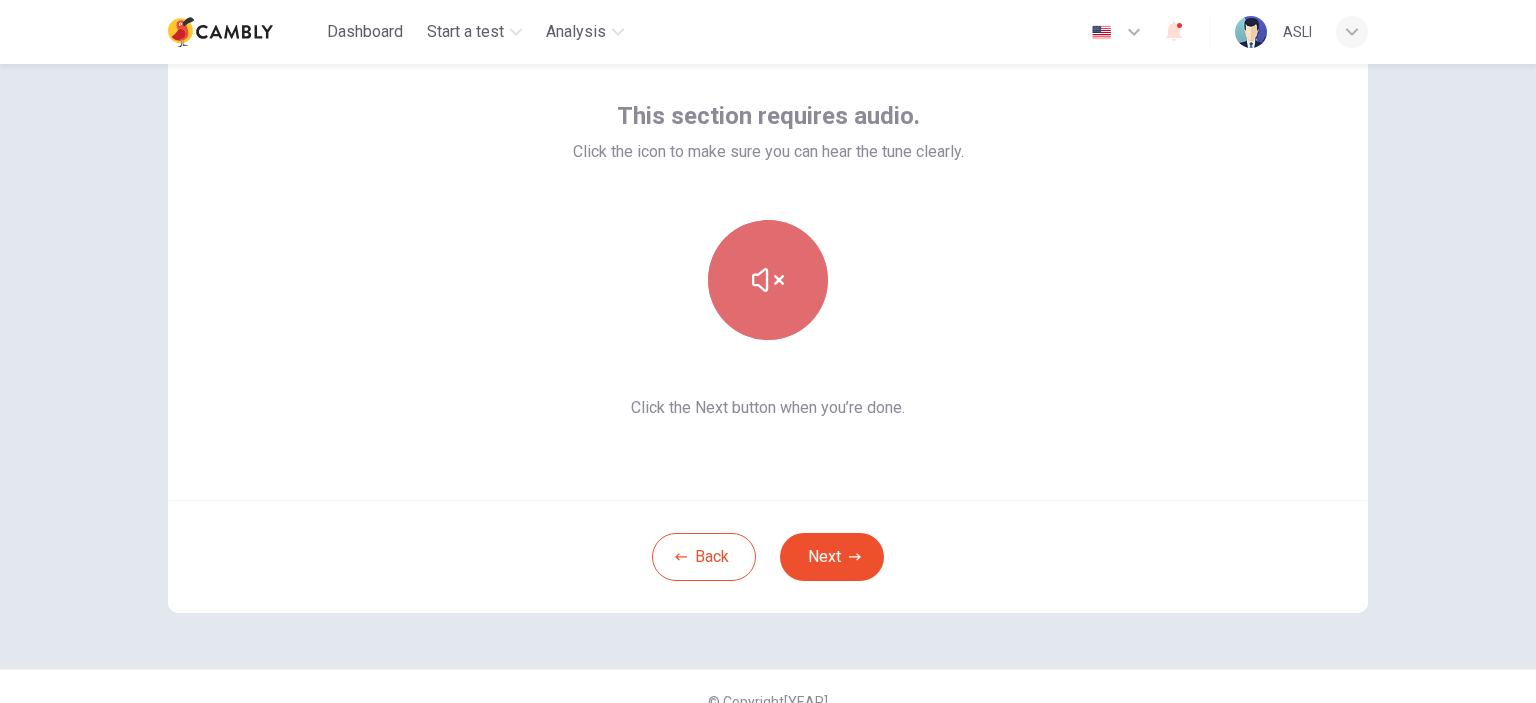 click at bounding box center [768, 280] 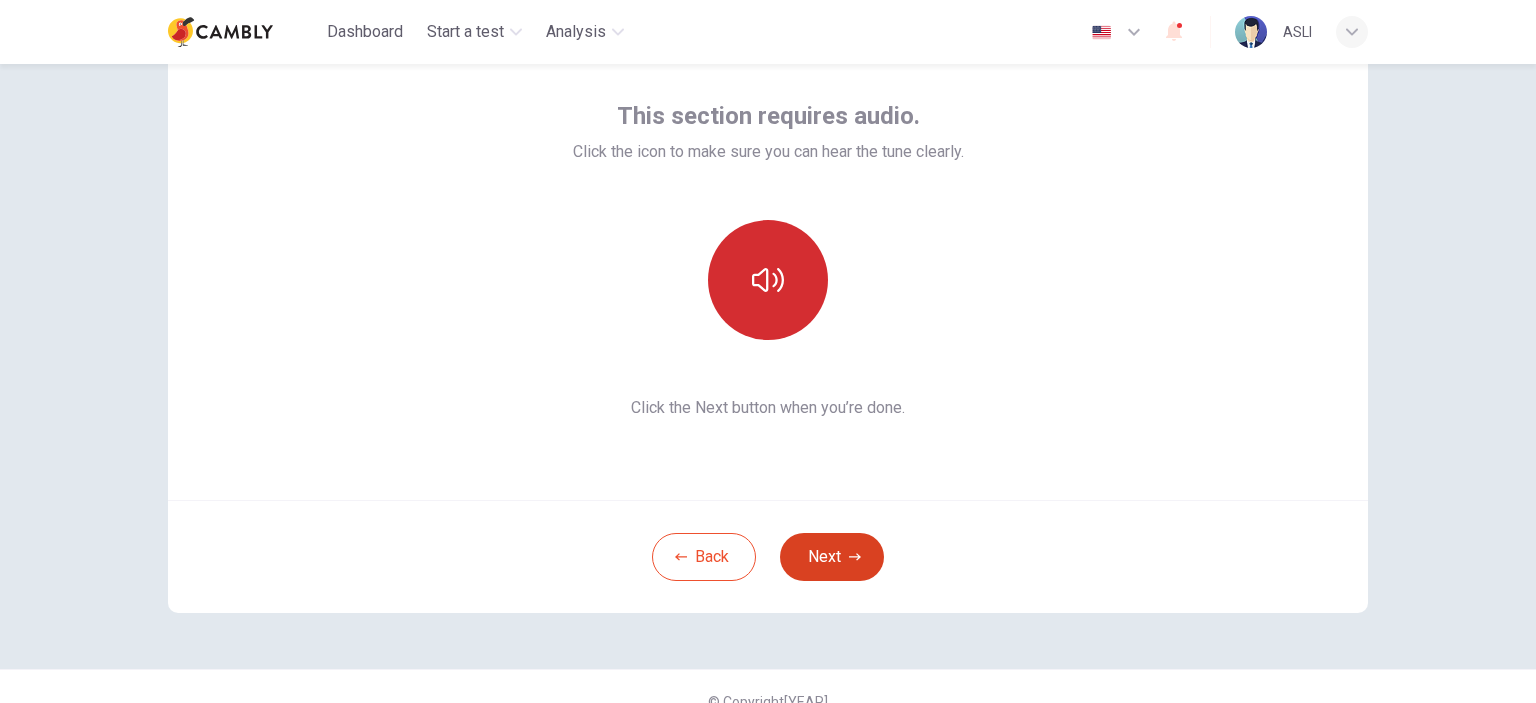 click on "Next" at bounding box center [832, 557] 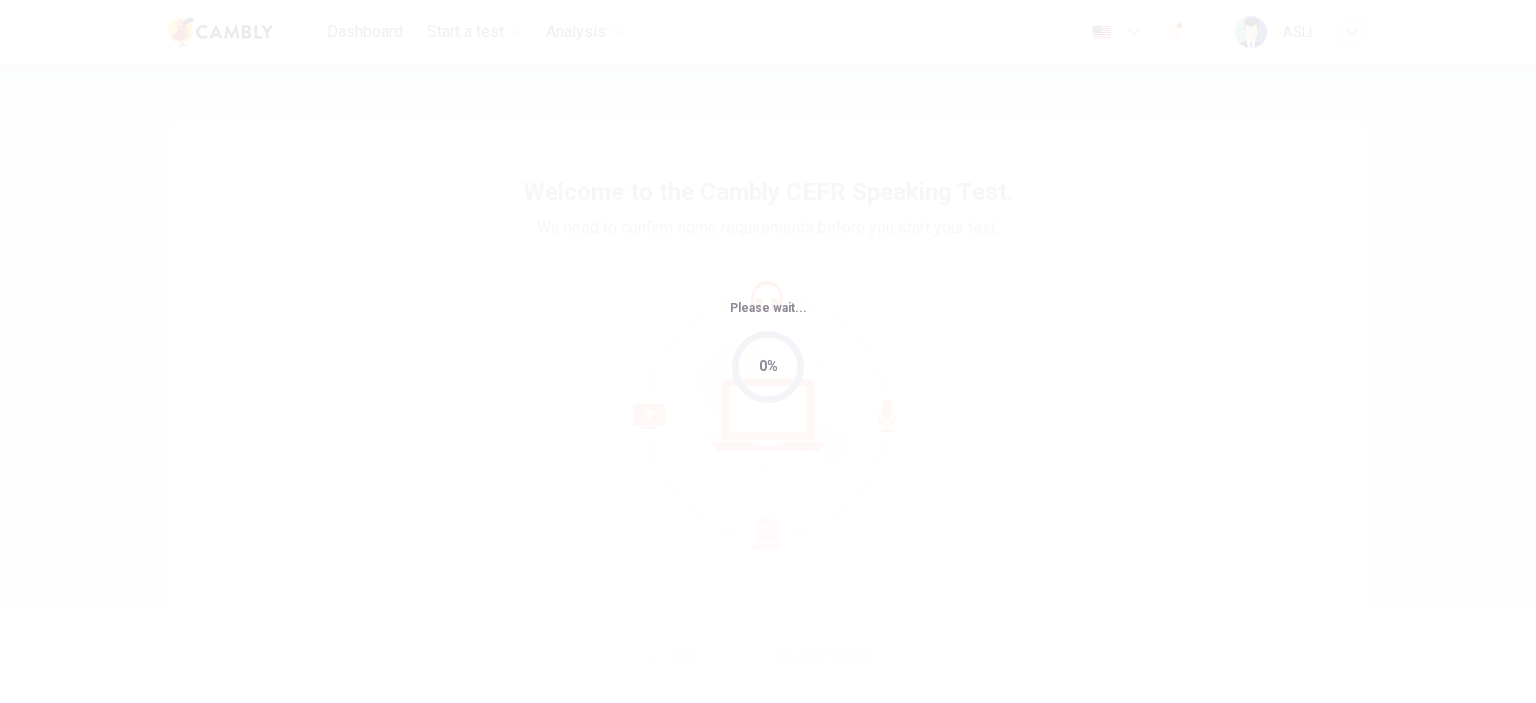 scroll, scrollTop: 0, scrollLeft: 0, axis: both 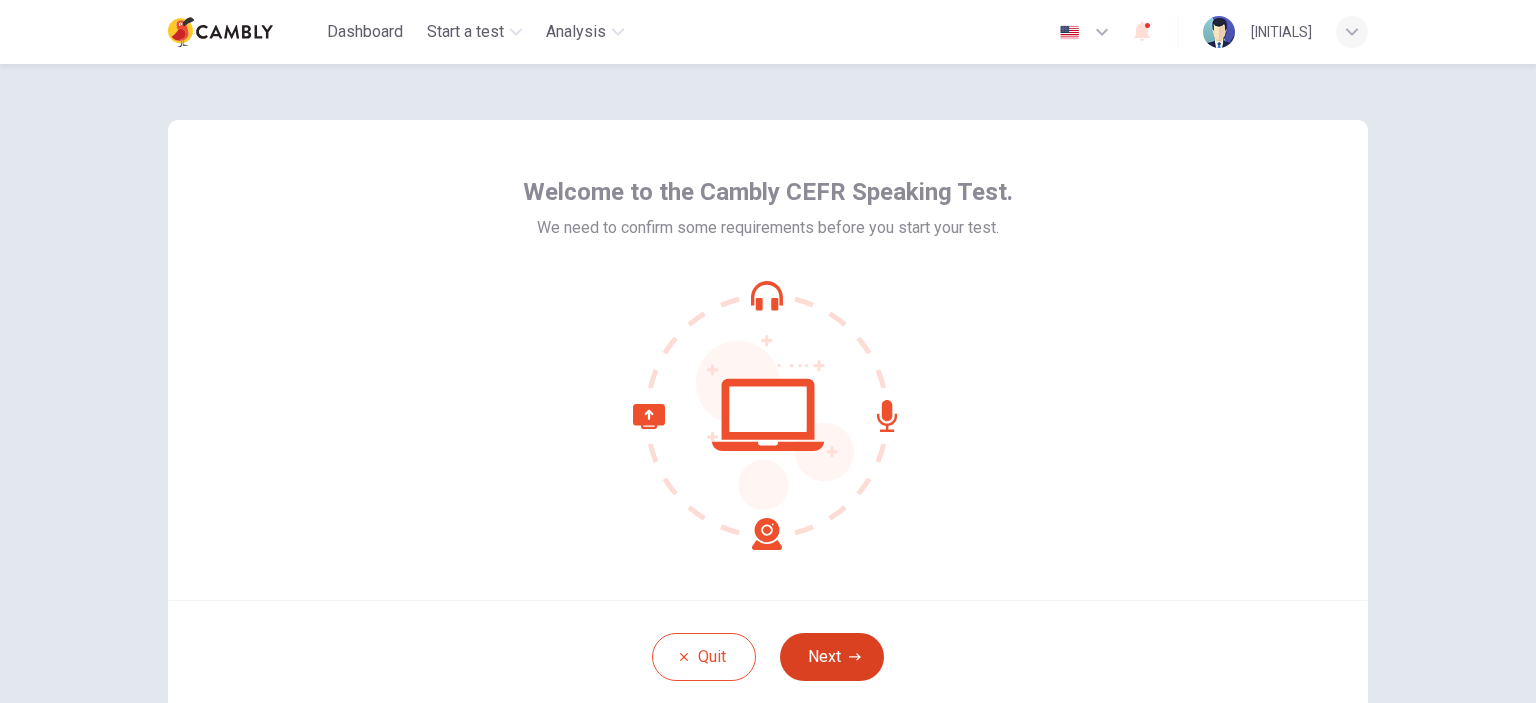 click on "Next" at bounding box center (832, 657) 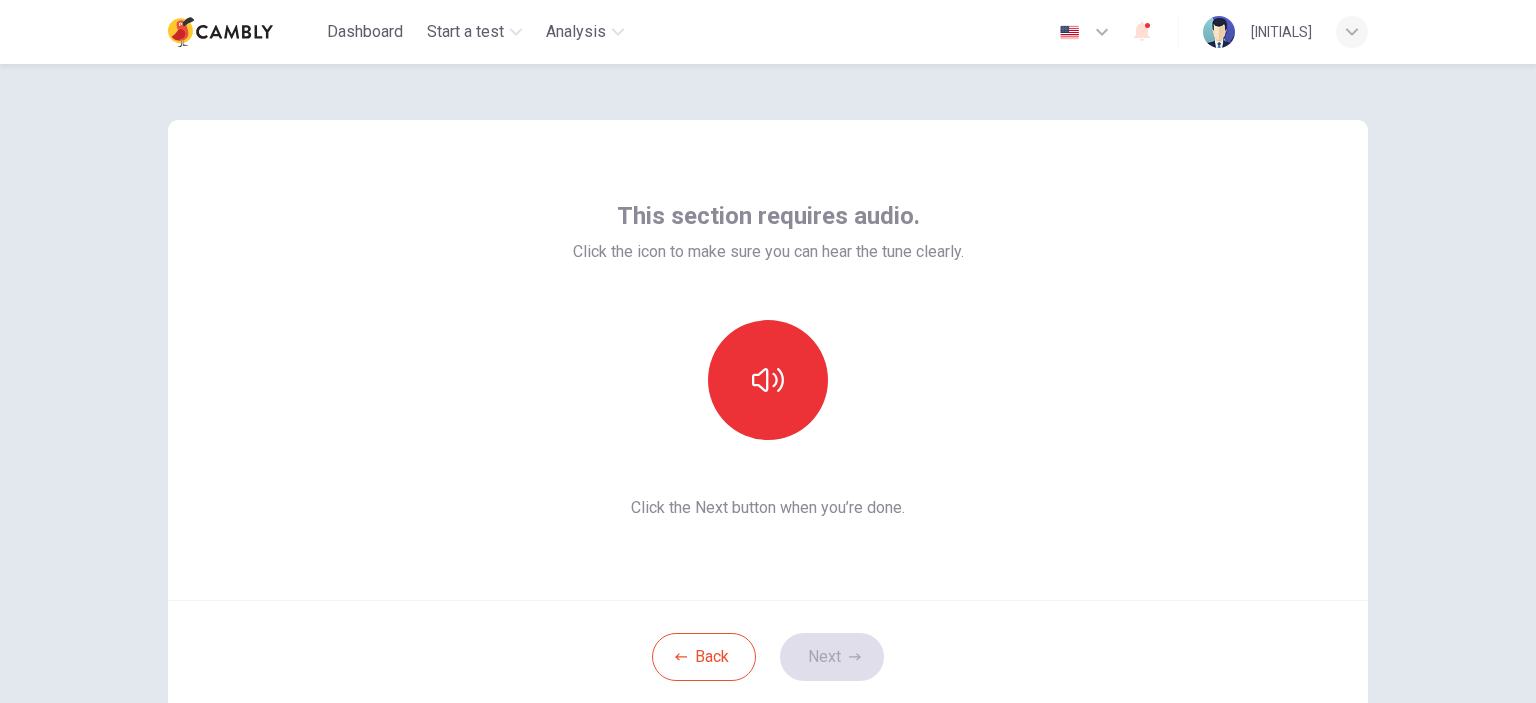 click on "This section requires audio. Click the icon to make sure you can hear the tune clearly. Click the Next button when you’re done." at bounding box center (768, 360) 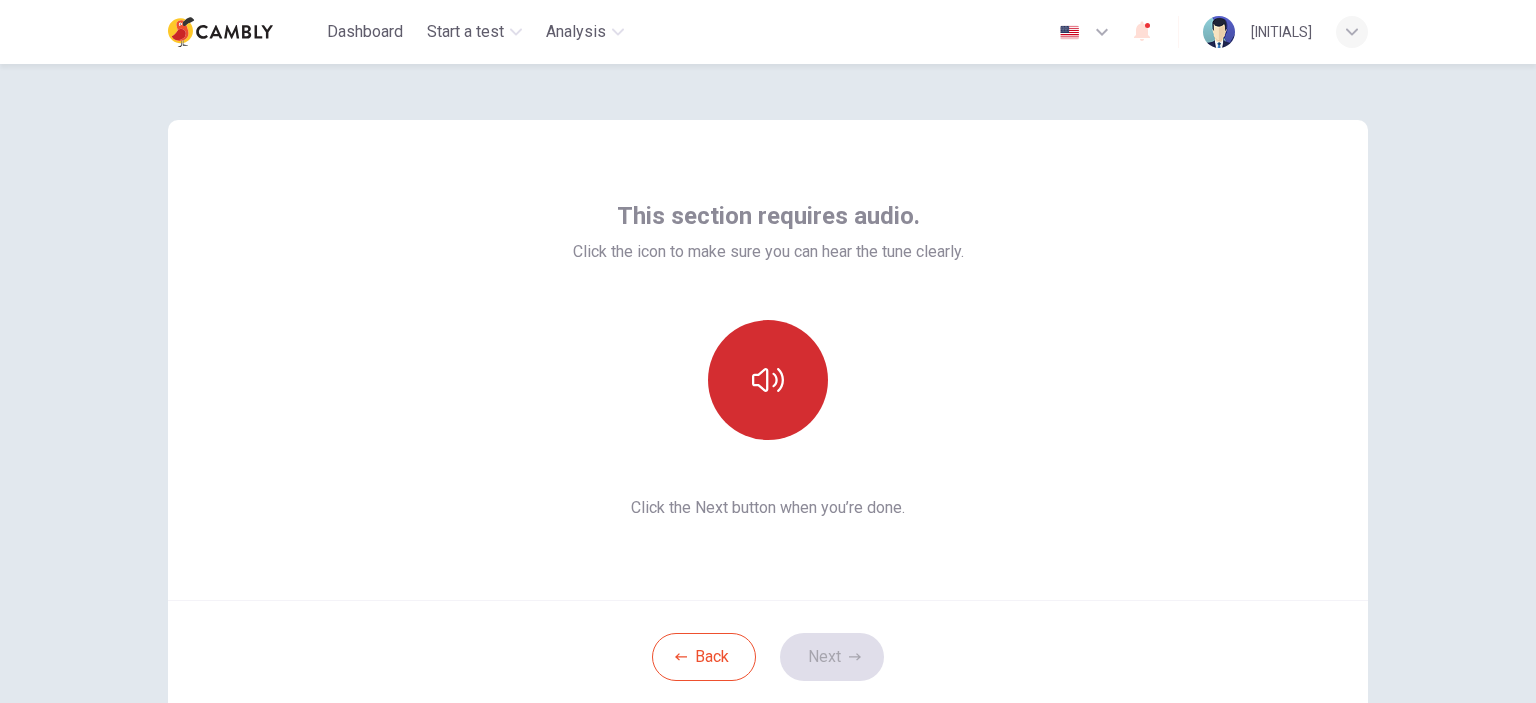 click at bounding box center (768, 380) 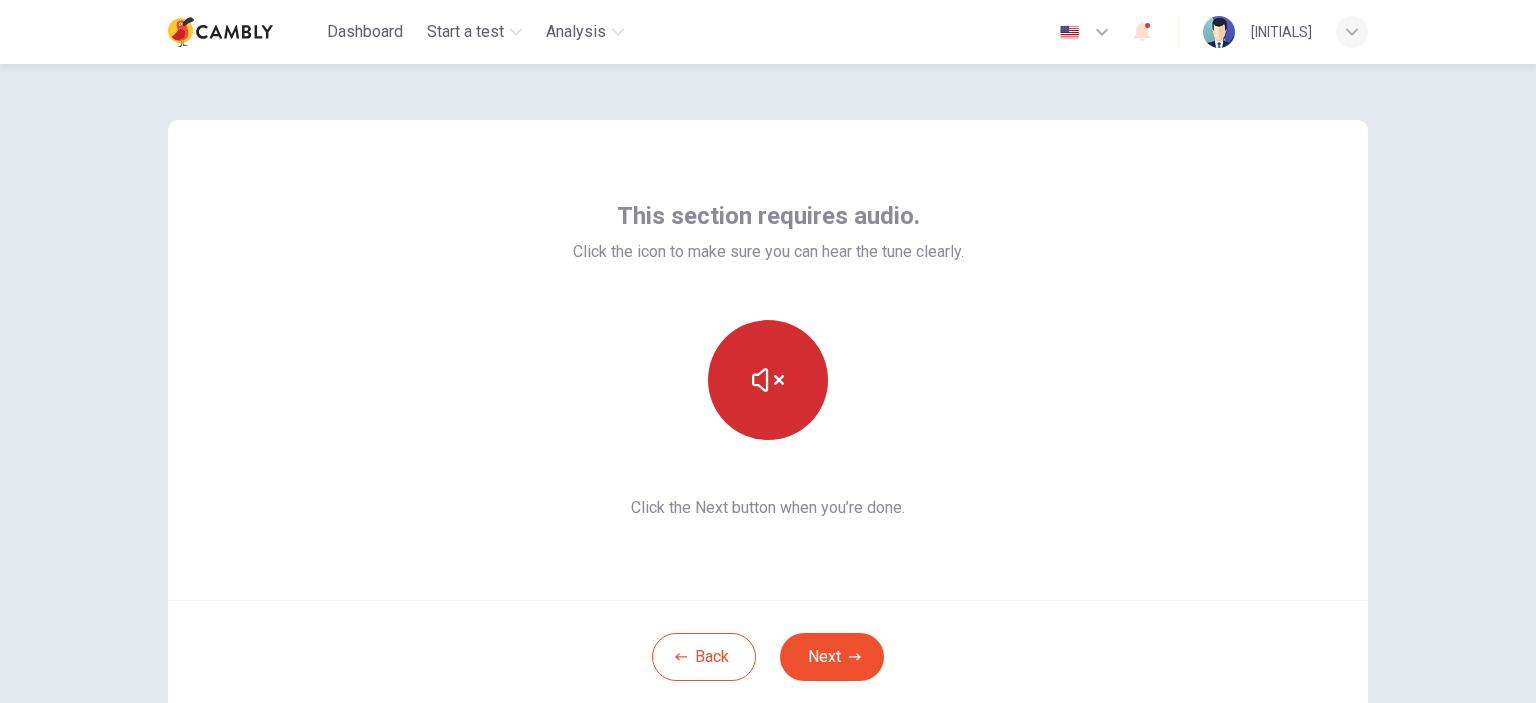 click at bounding box center [768, 380] 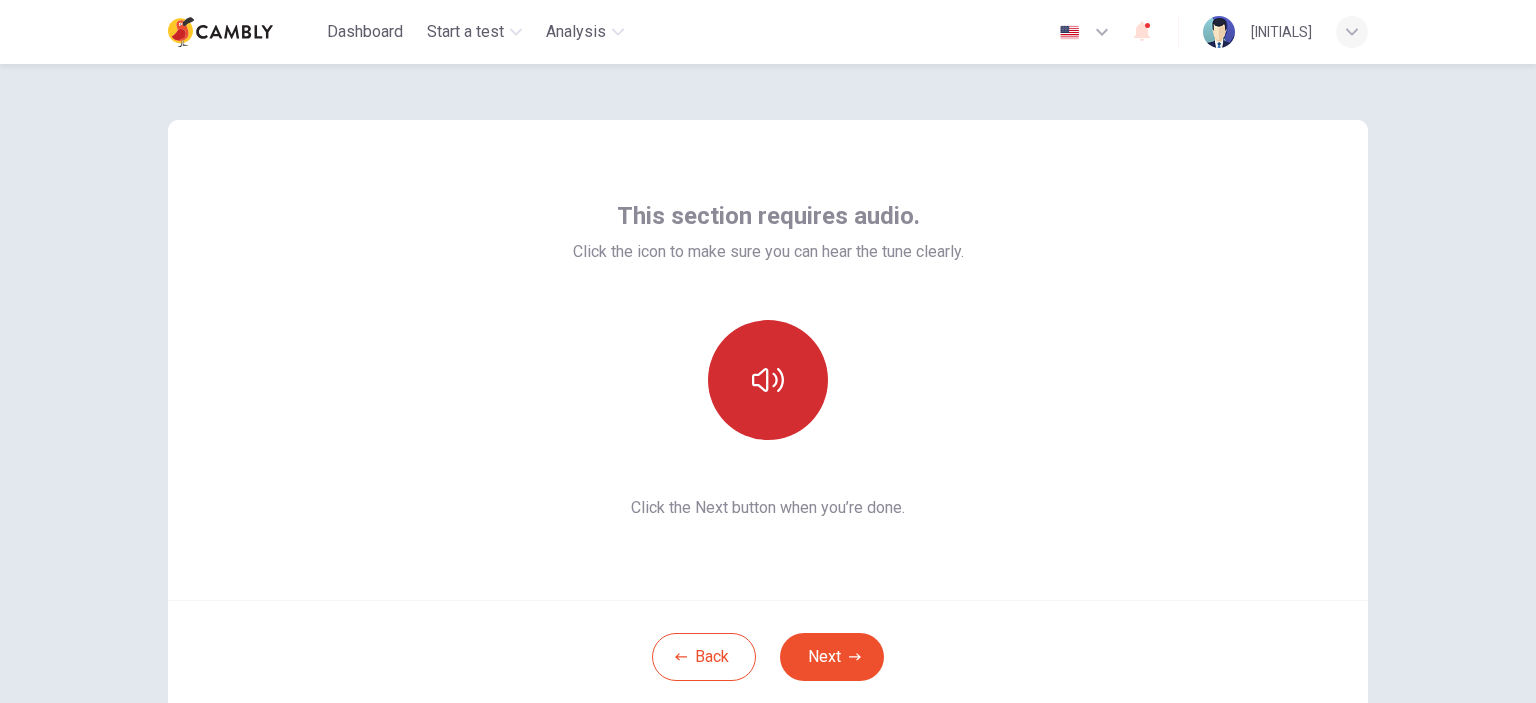 click at bounding box center [768, 380] 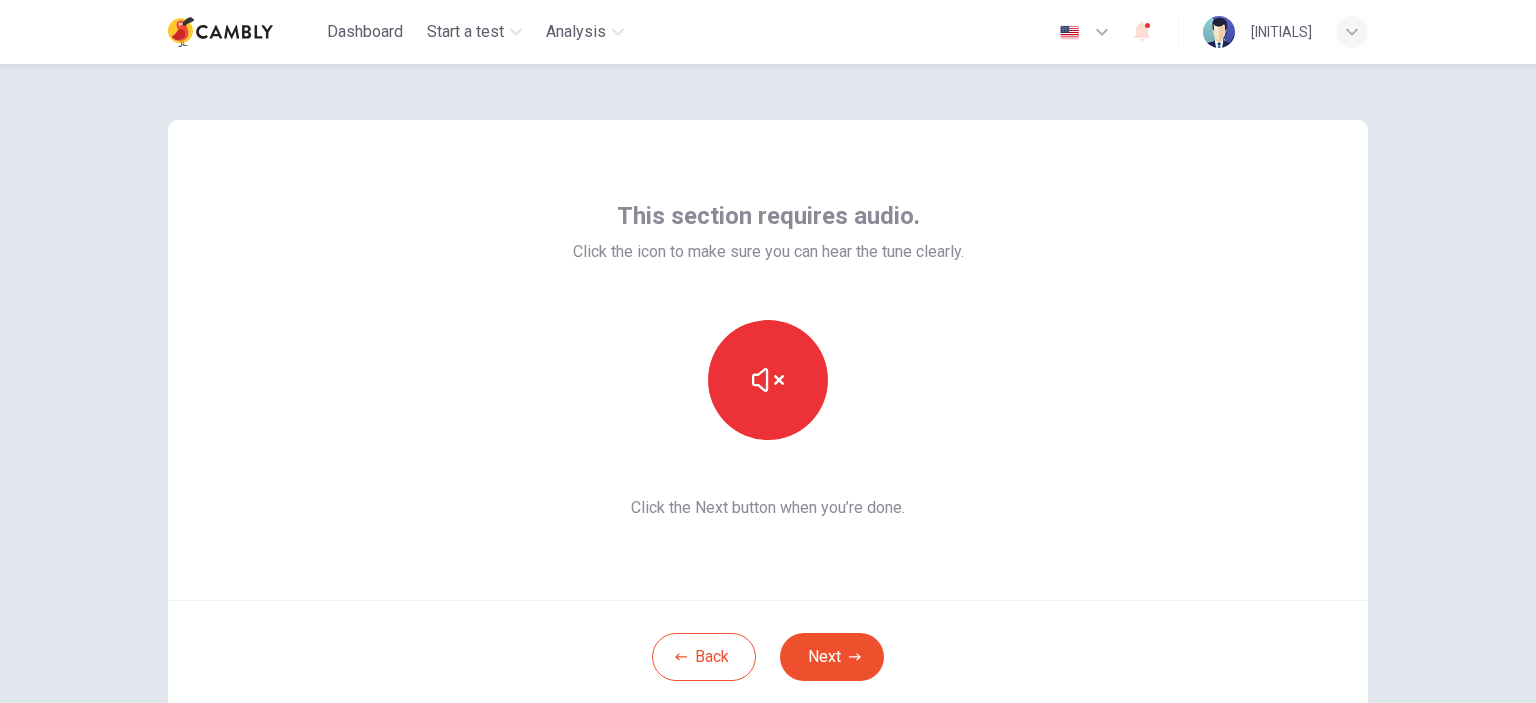 click on "Next" at bounding box center [832, 657] 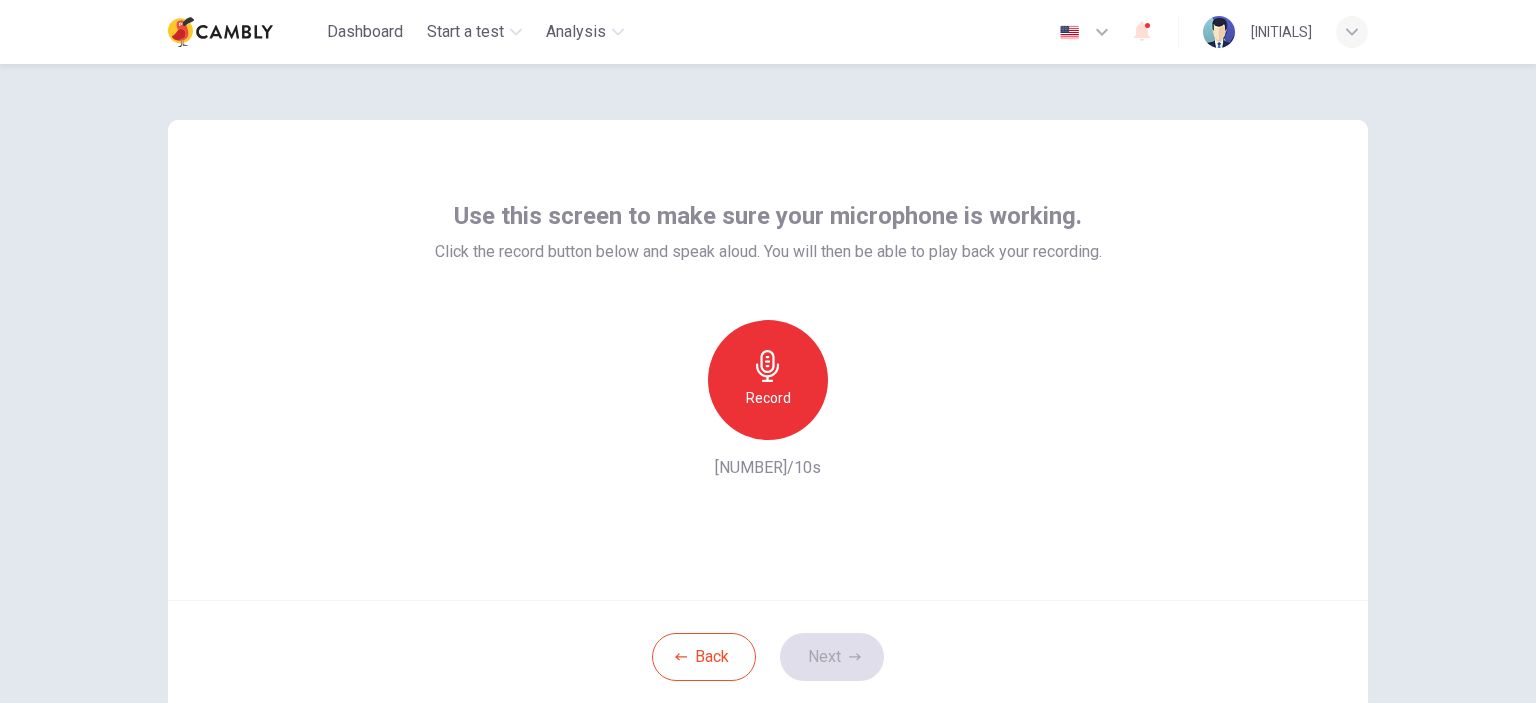 click at bounding box center [767, 366] 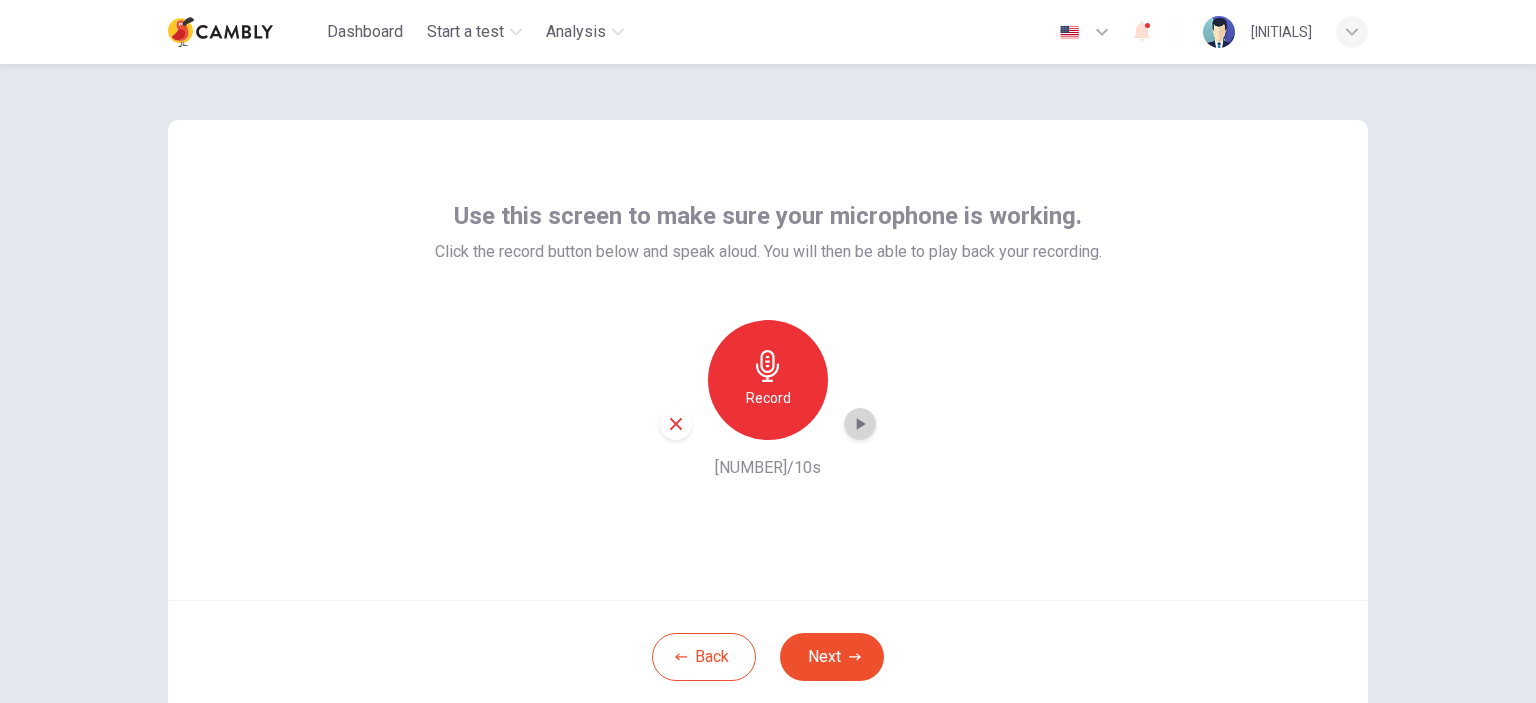 click at bounding box center (861, 424) 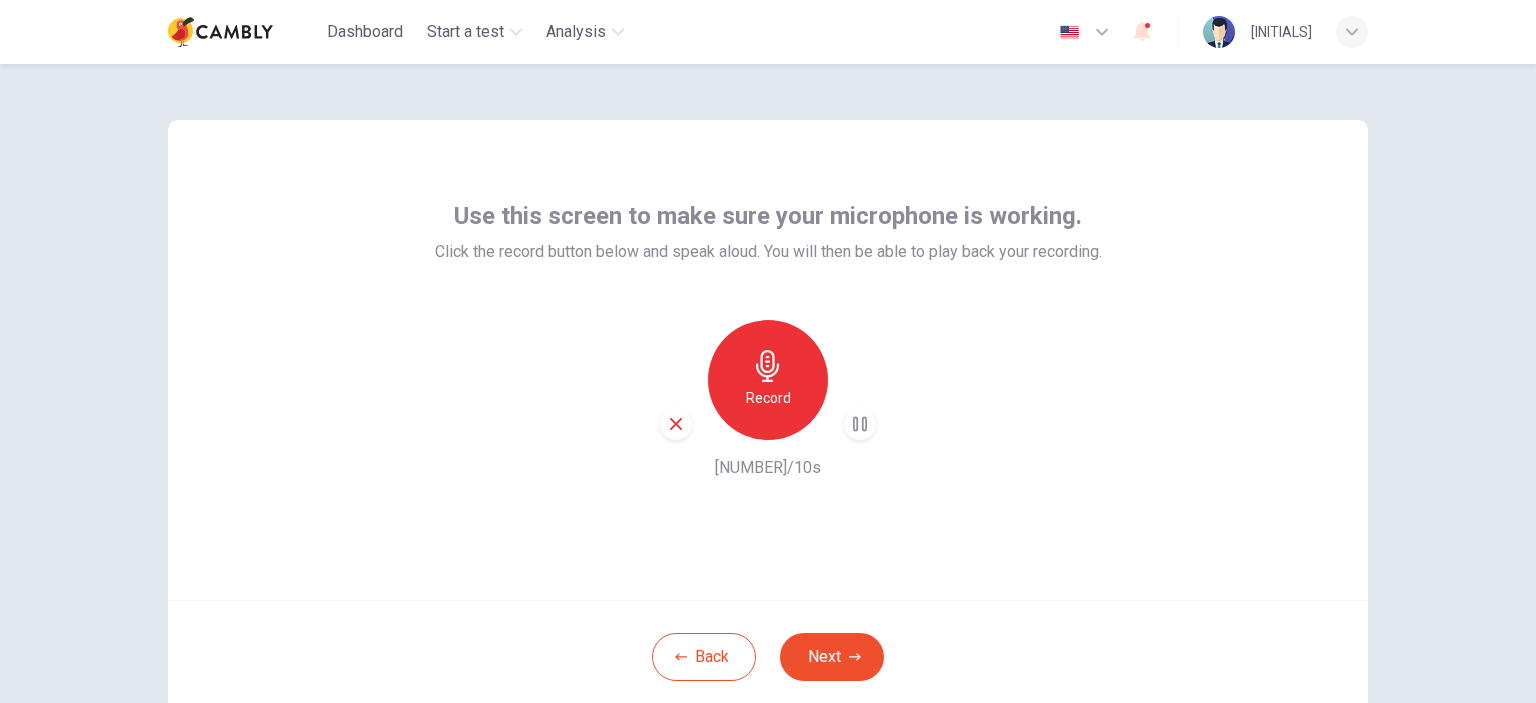 click on "Record 10/10s" at bounding box center [768, 400] 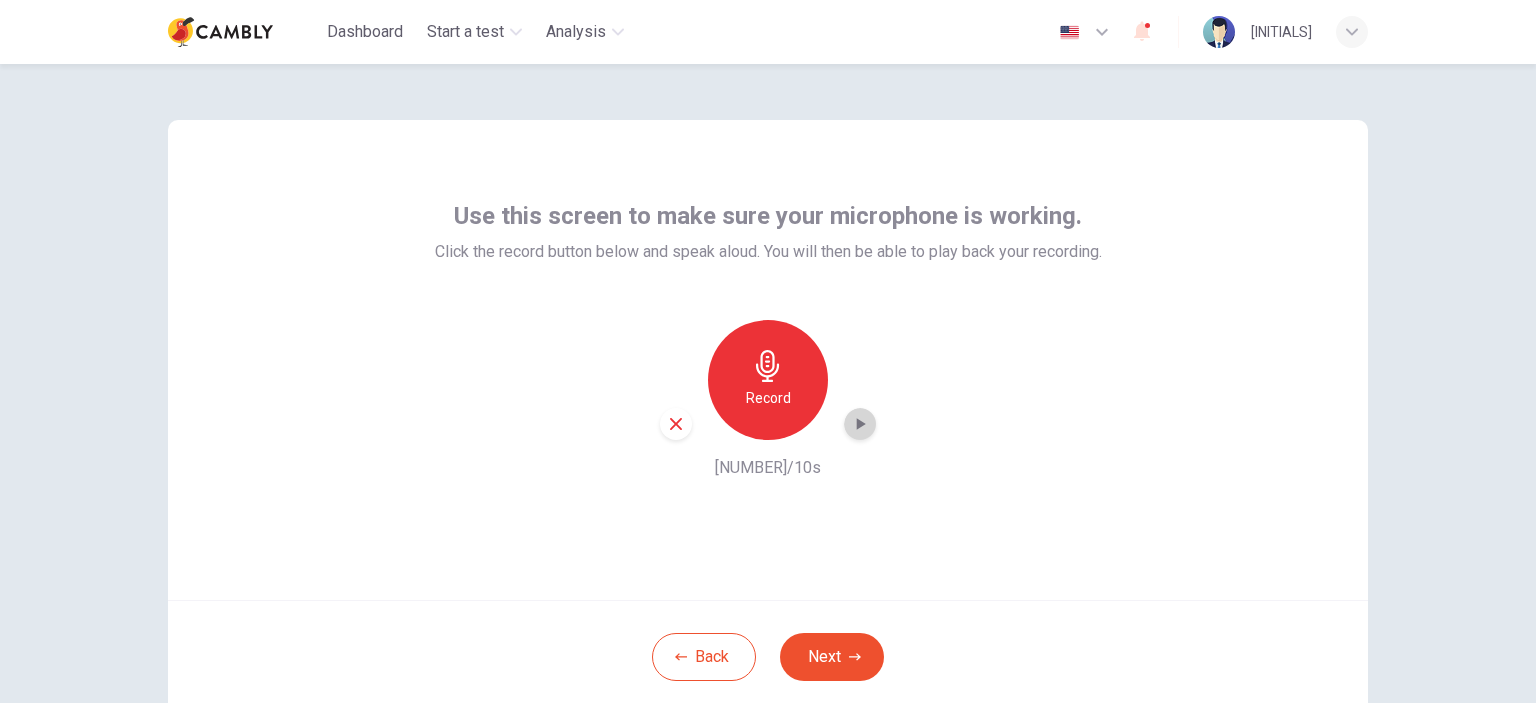 click at bounding box center (860, 424) 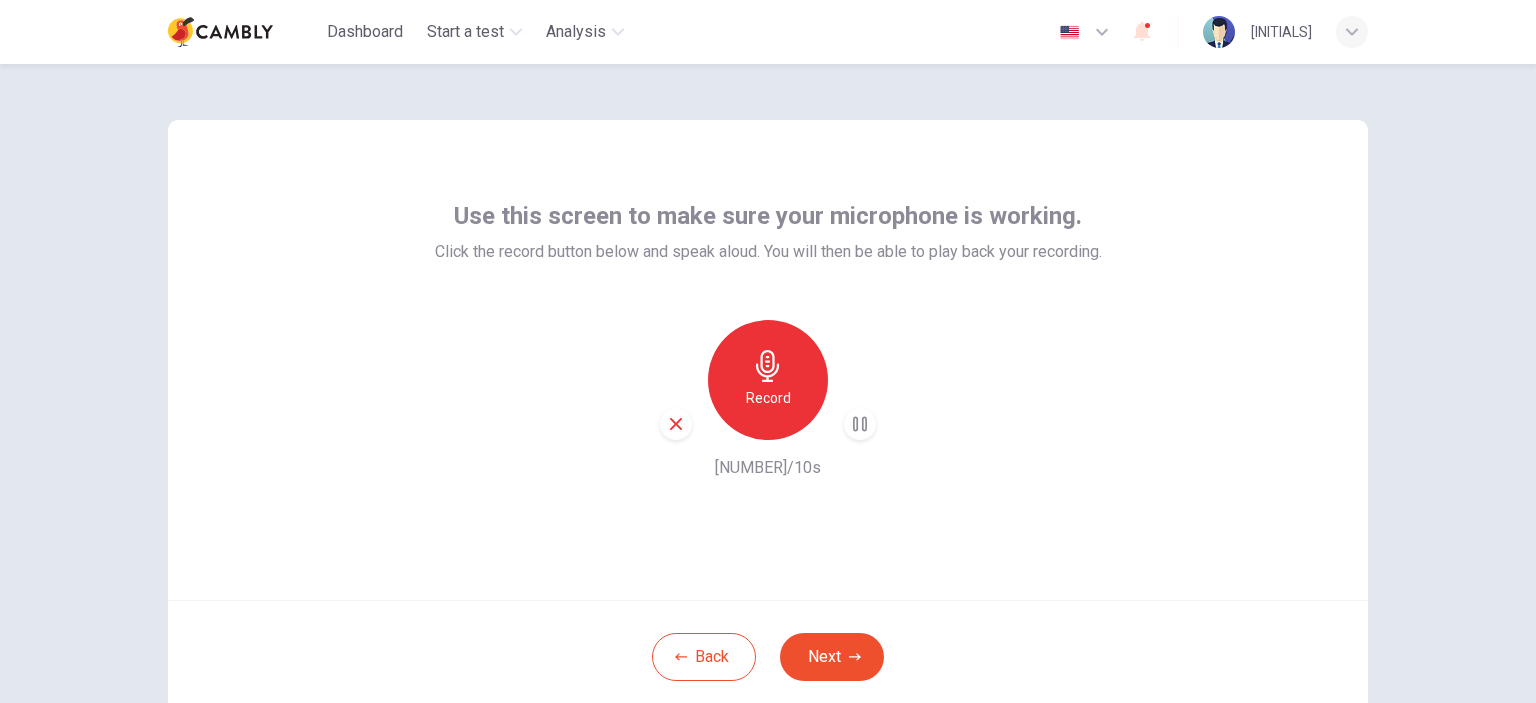 click on "Use this screen to make sure your microphone is working. Click the record button below and speak aloud. You will then be able to play back your recording. Record 10/10s" at bounding box center [768, 360] 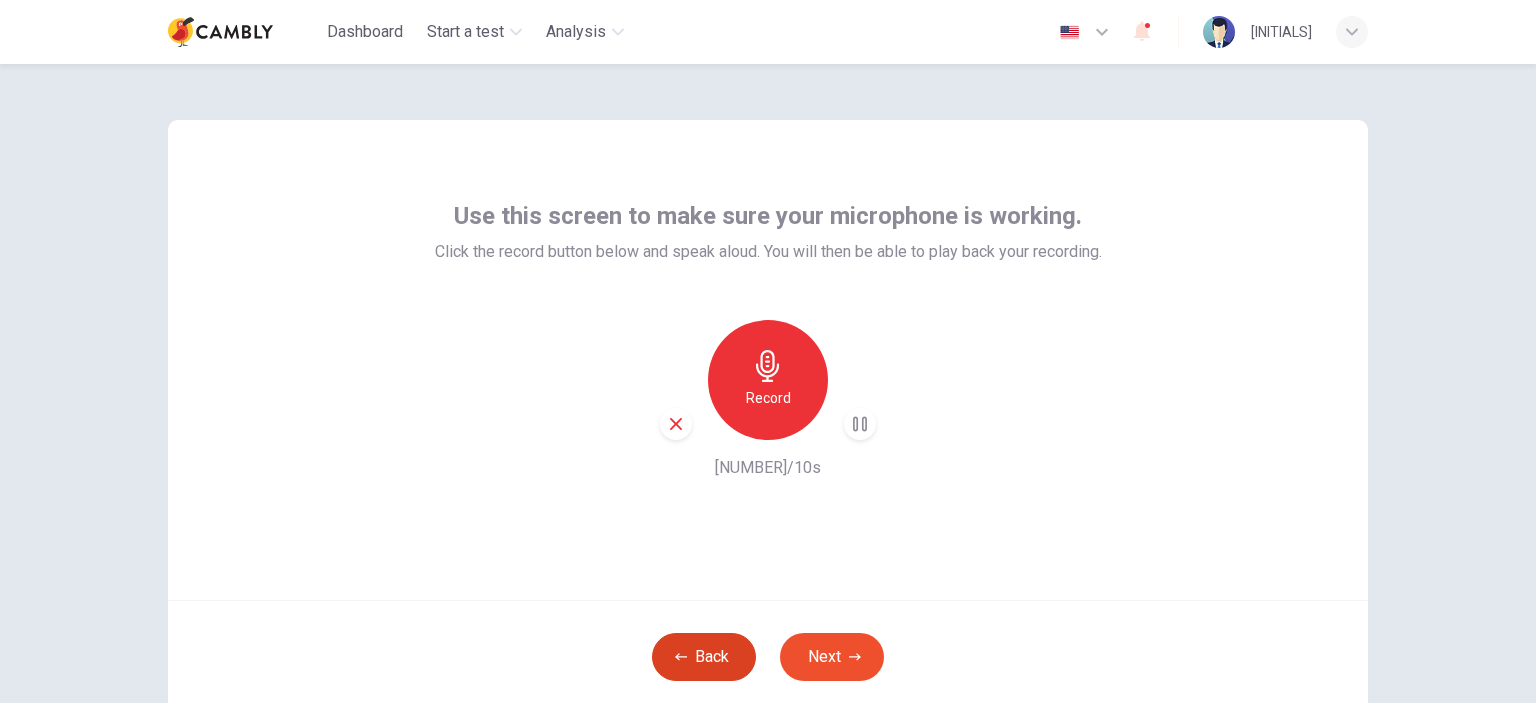 click on "Back" at bounding box center (704, 657) 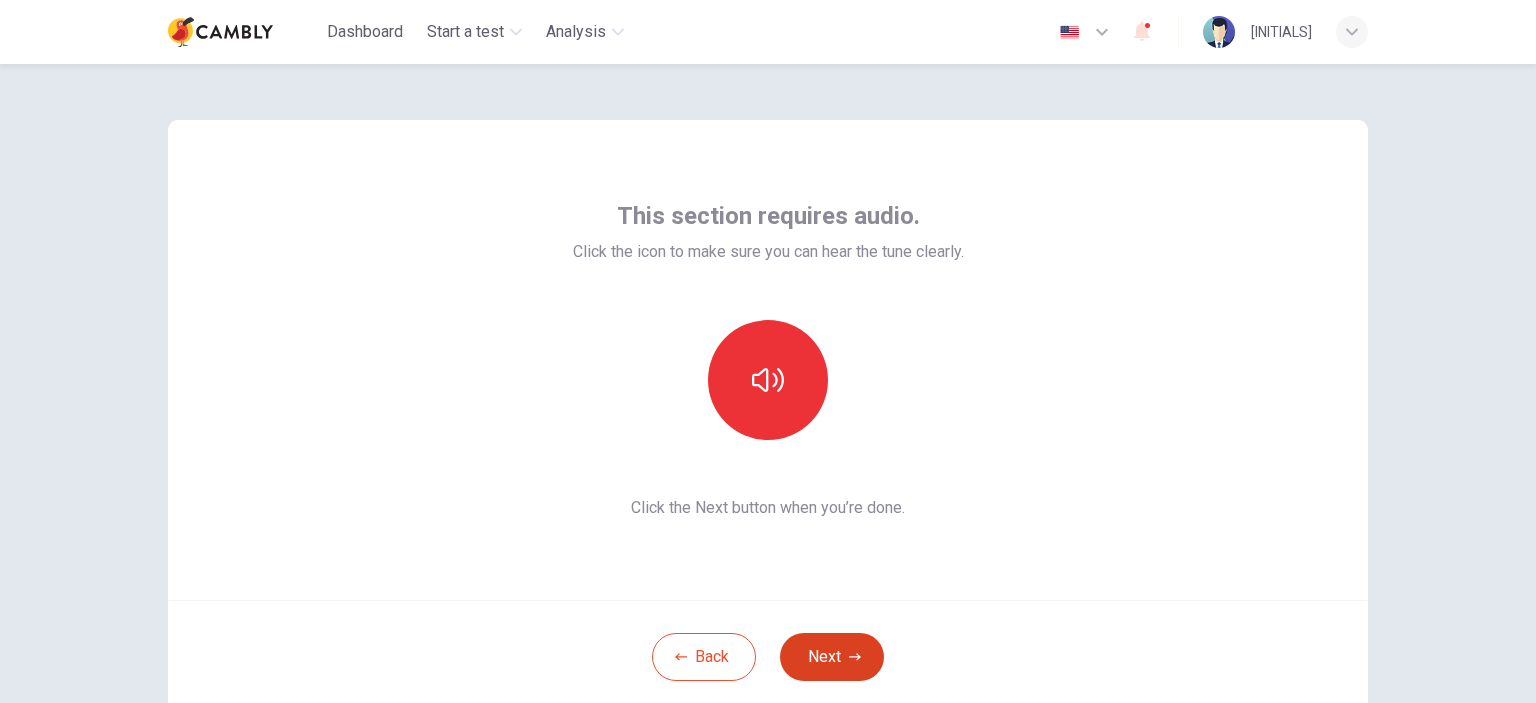 click on "Next" at bounding box center (832, 657) 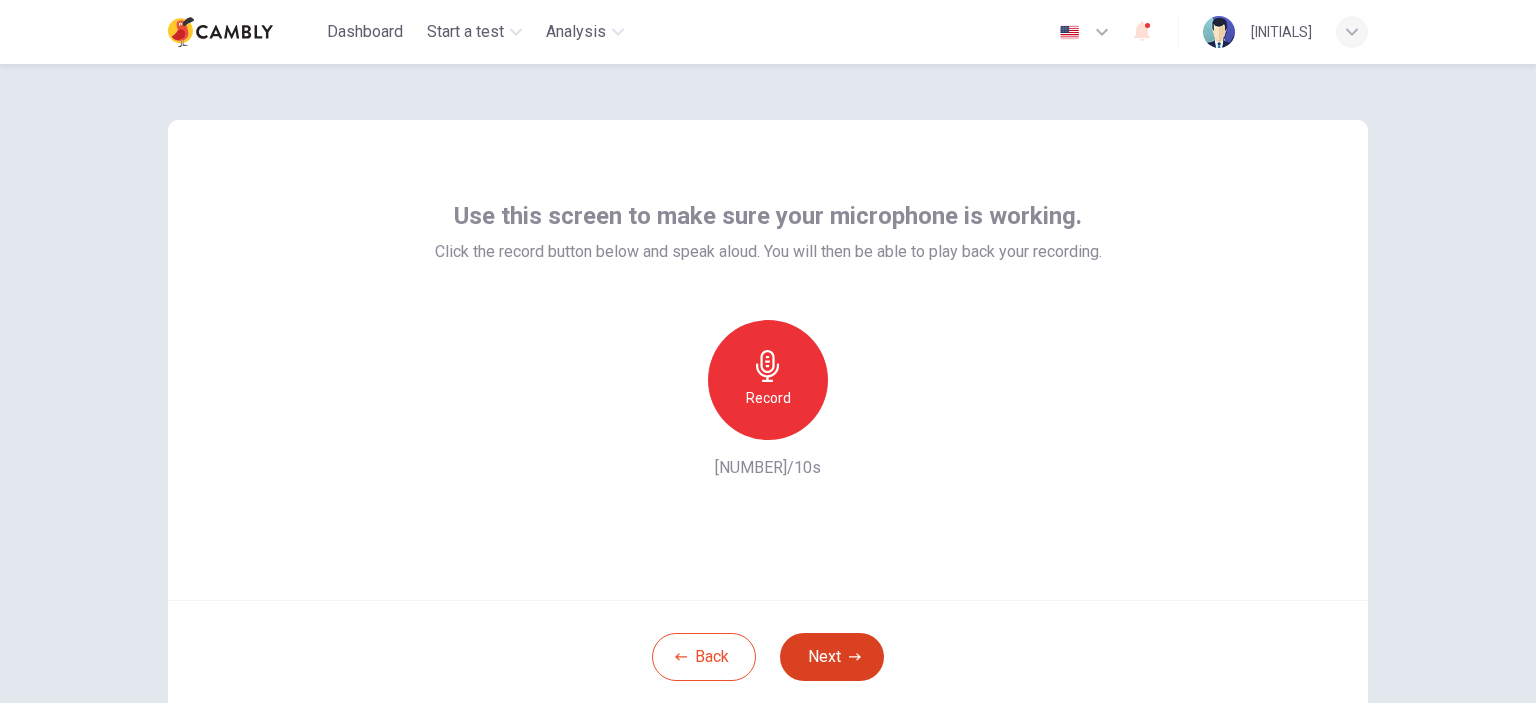 click on "Next" at bounding box center [832, 657] 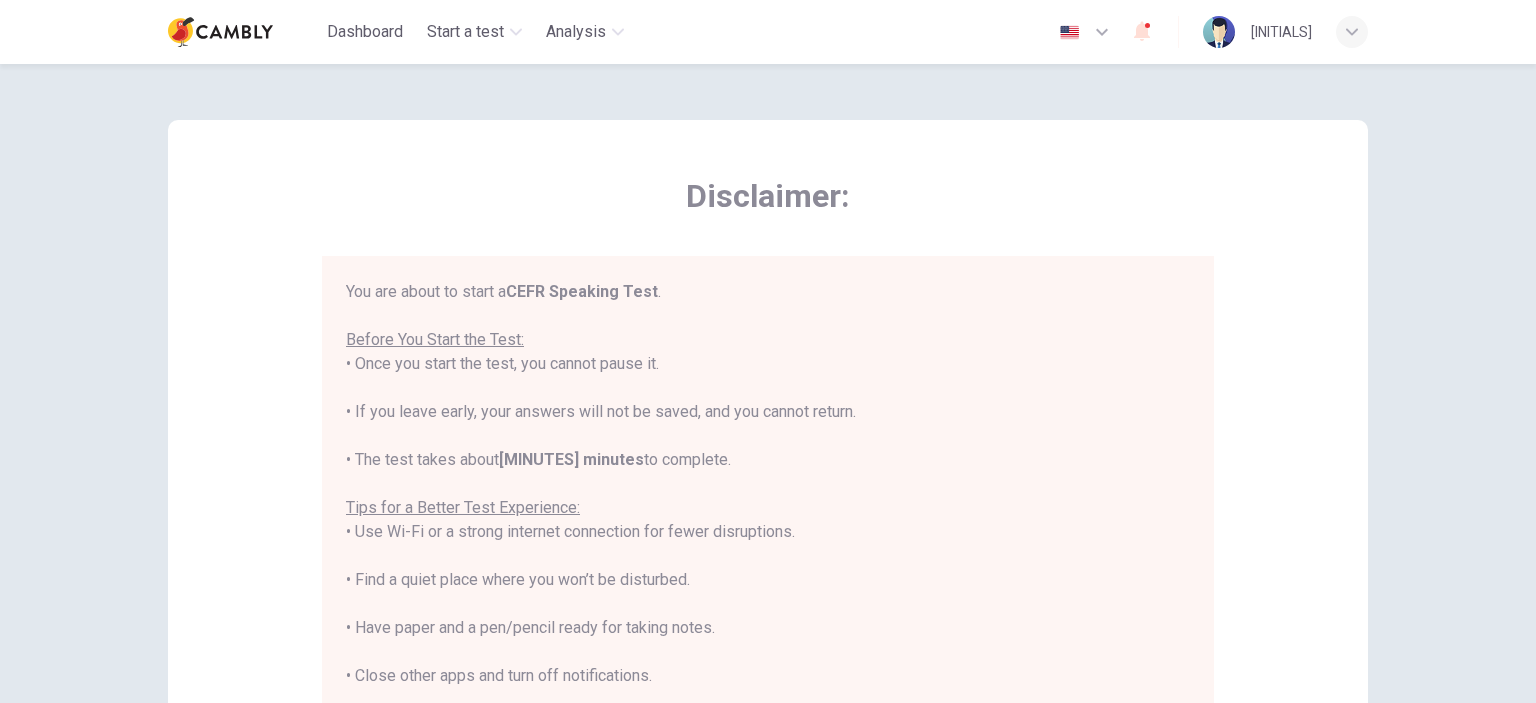 scroll, scrollTop: 23, scrollLeft: 0, axis: vertical 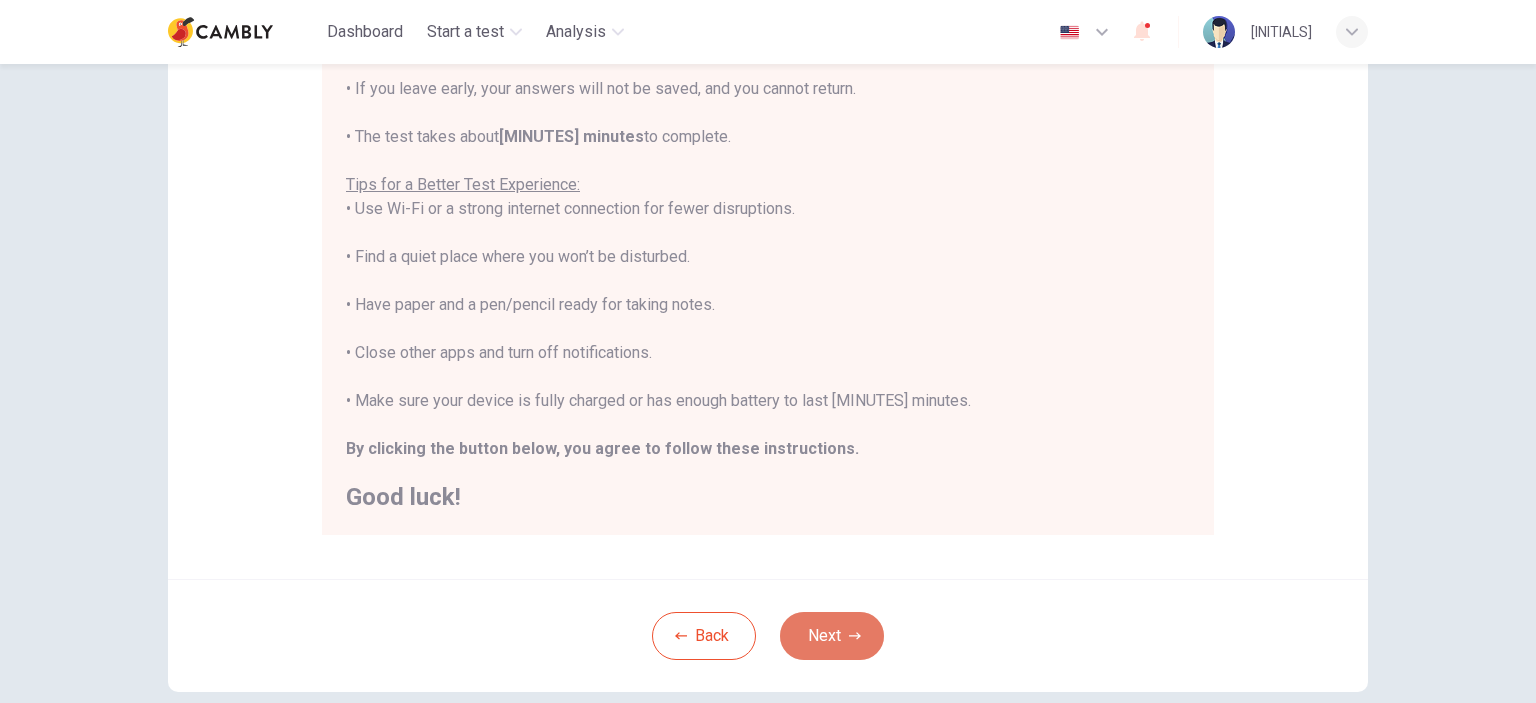 click on "Next" at bounding box center (832, 636) 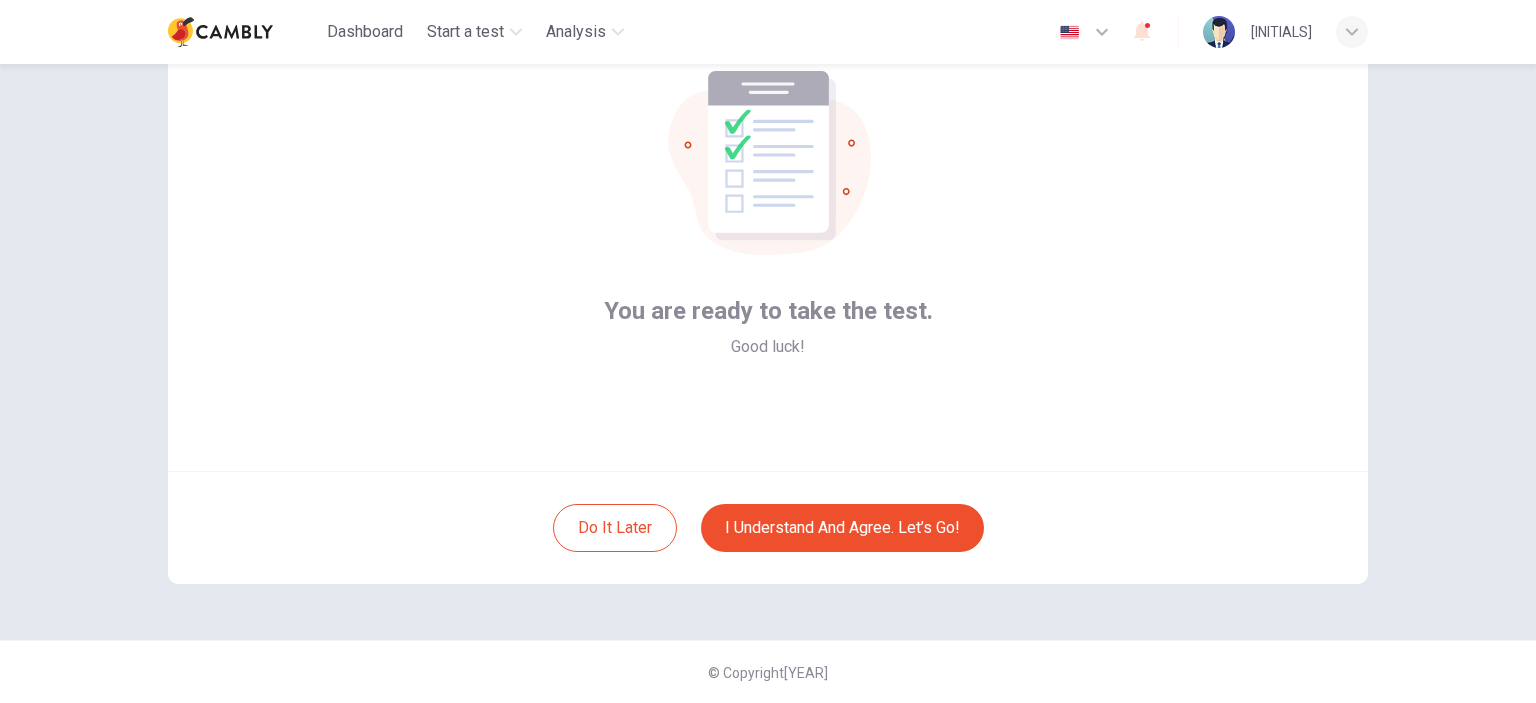 scroll, scrollTop: 0, scrollLeft: 0, axis: both 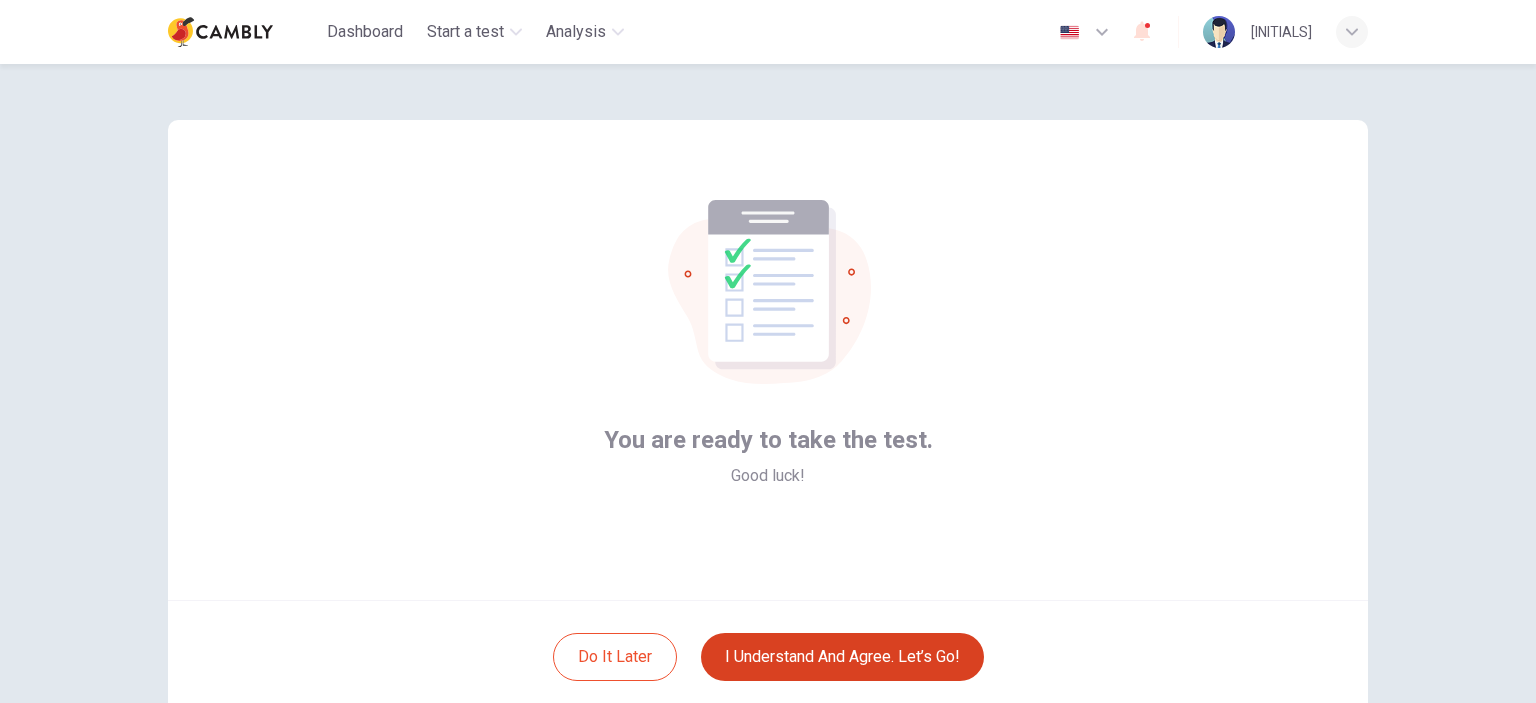 click on "I understand and agree. Let’s go!" at bounding box center (842, 657) 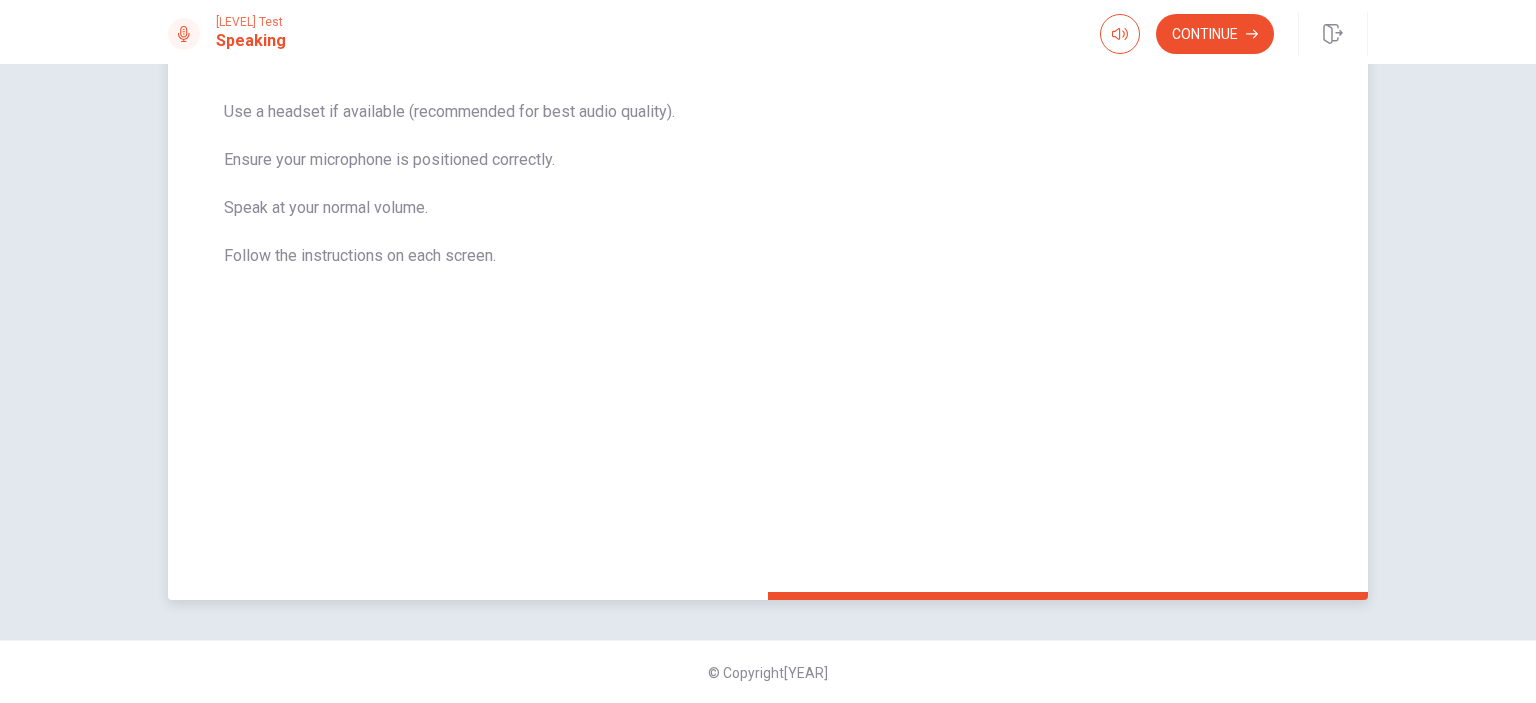 scroll, scrollTop: 76, scrollLeft: 0, axis: vertical 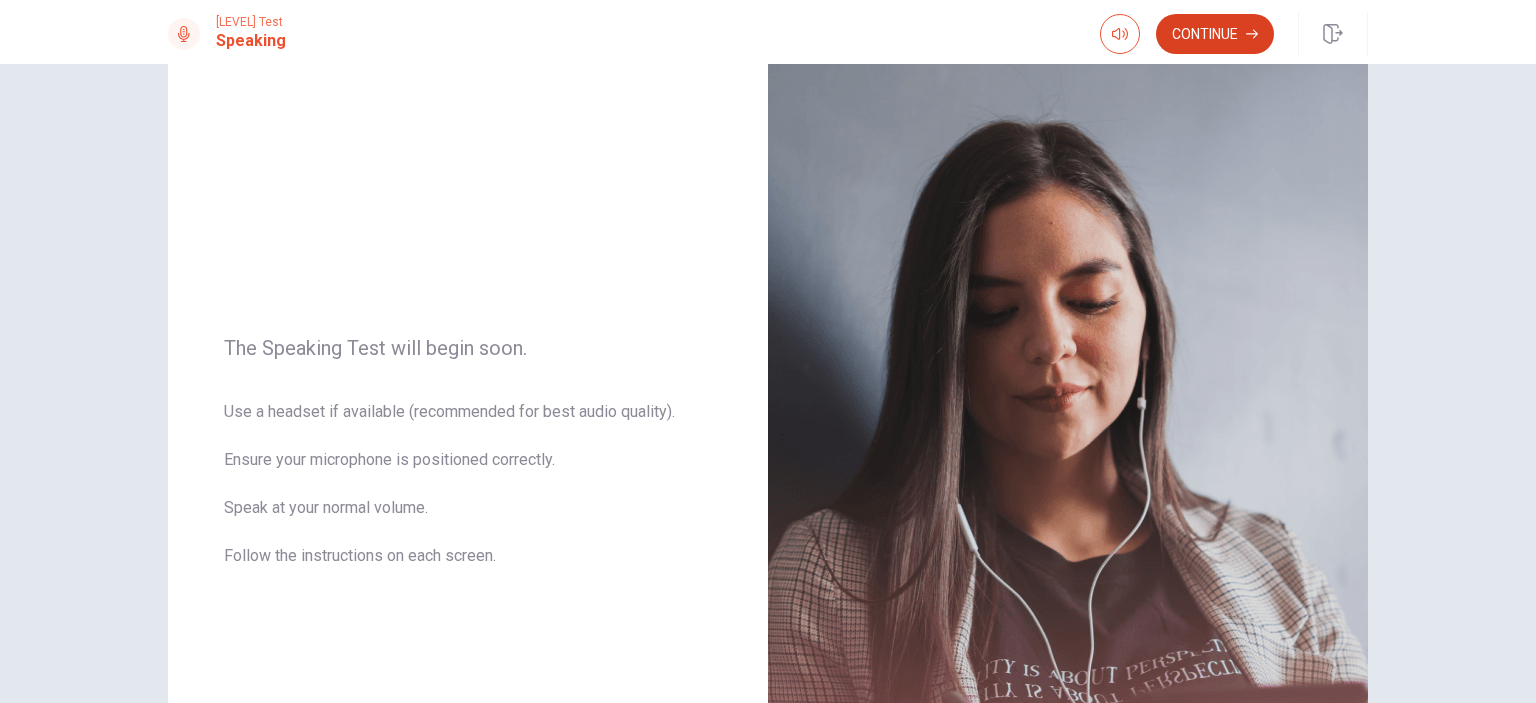 click on "Continue" at bounding box center [1215, 34] 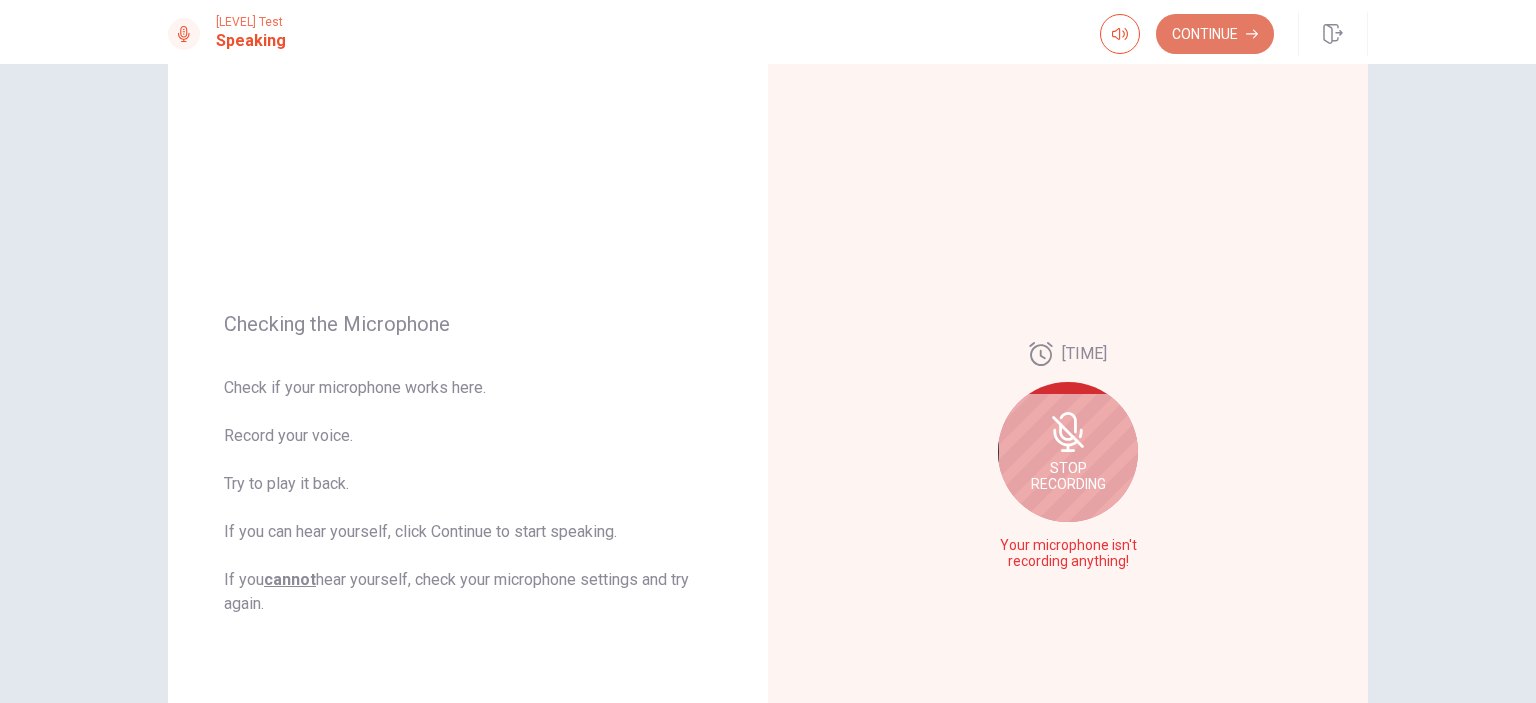 click on "Continue" at bounding box center (1215, 34) 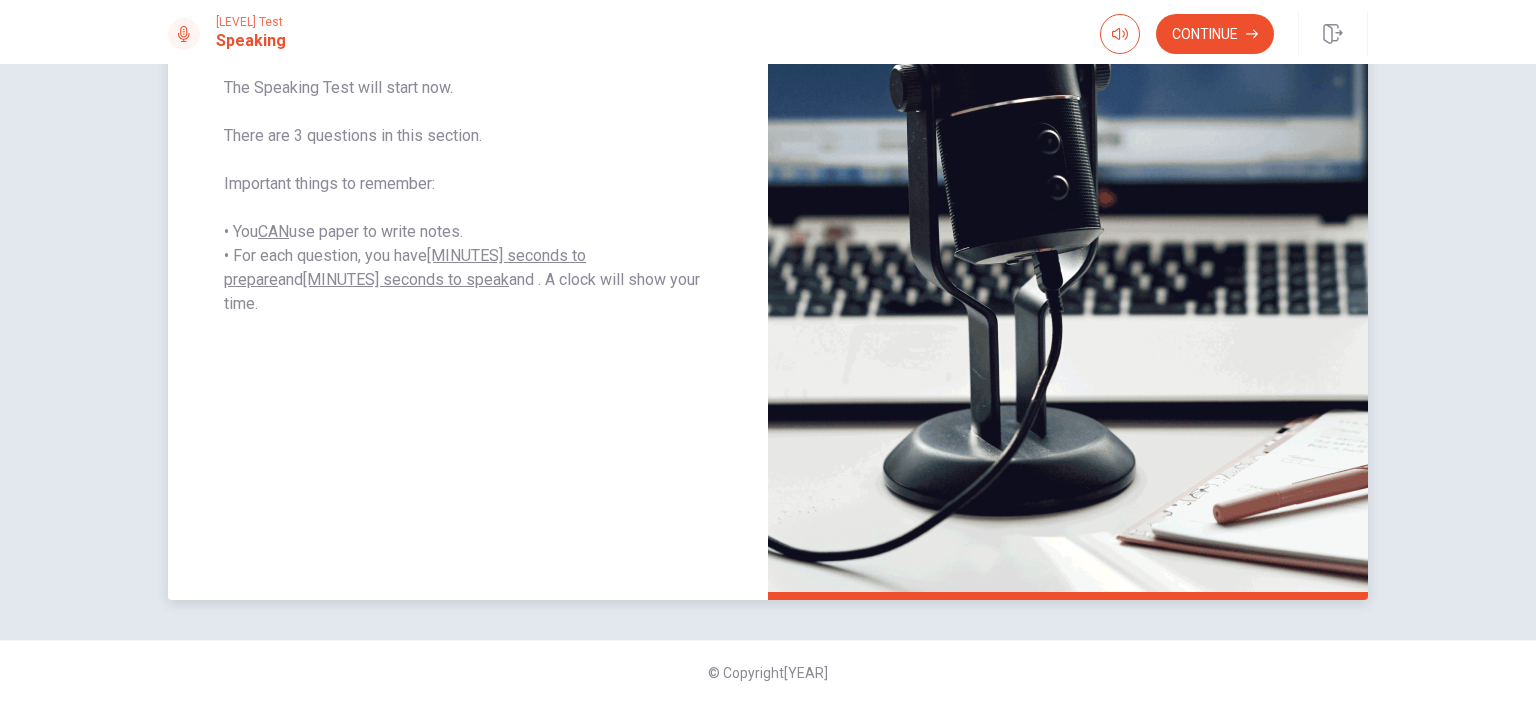 scroll, scrollTop: 276, scrollLeft: 0, axis: vertical 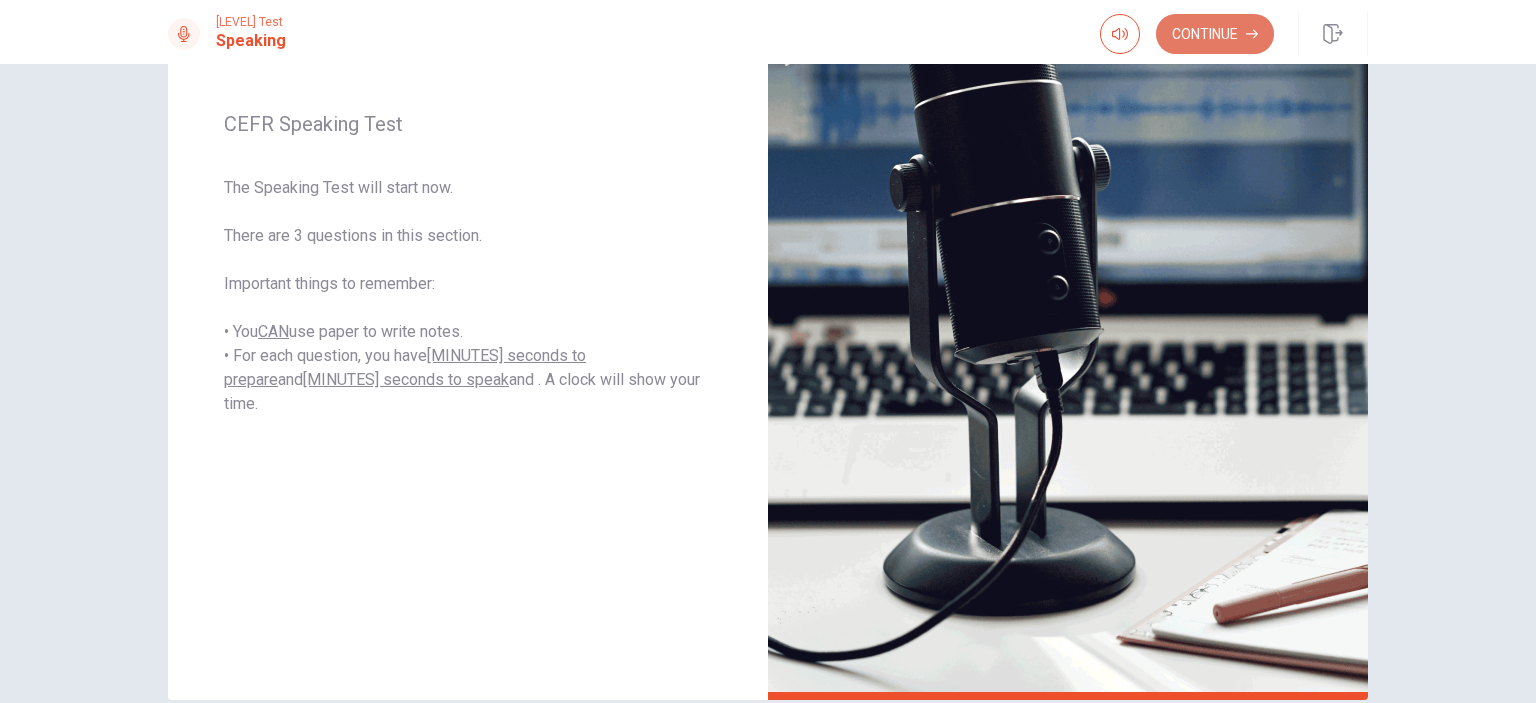 click on "Continue" at bounding box center [1215, 34] 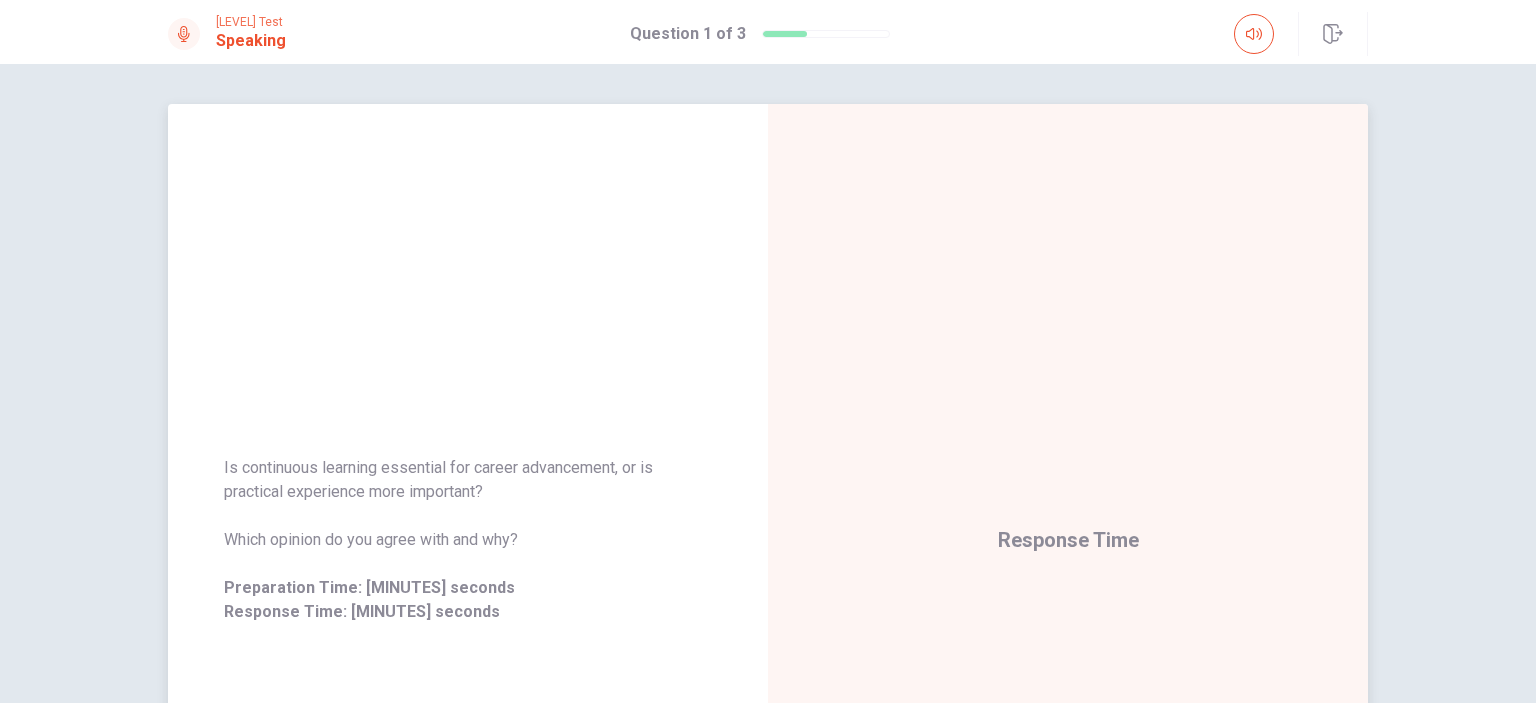 scroll, scrollTop: 200, scrollLeft: 0, axis: vertical 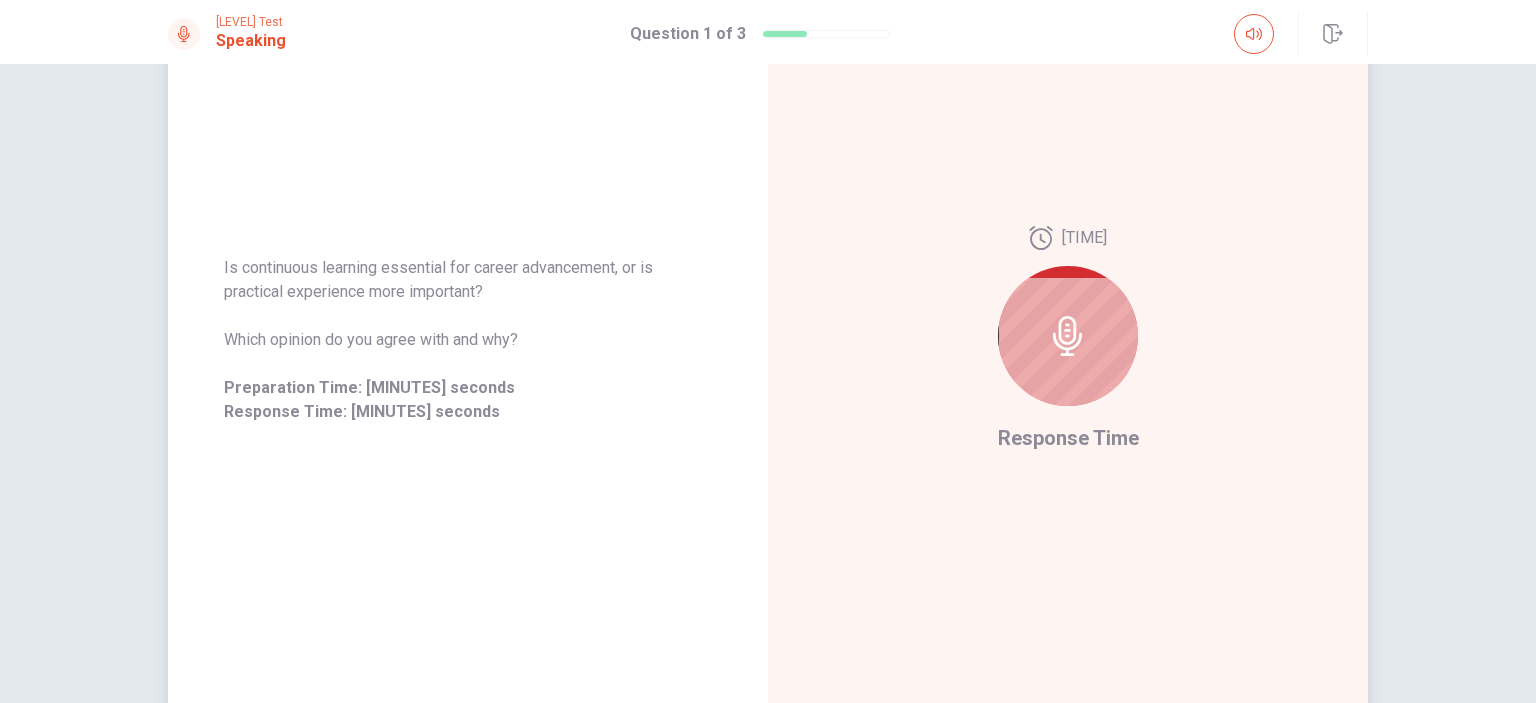 click at bounding box center (1068, 336) 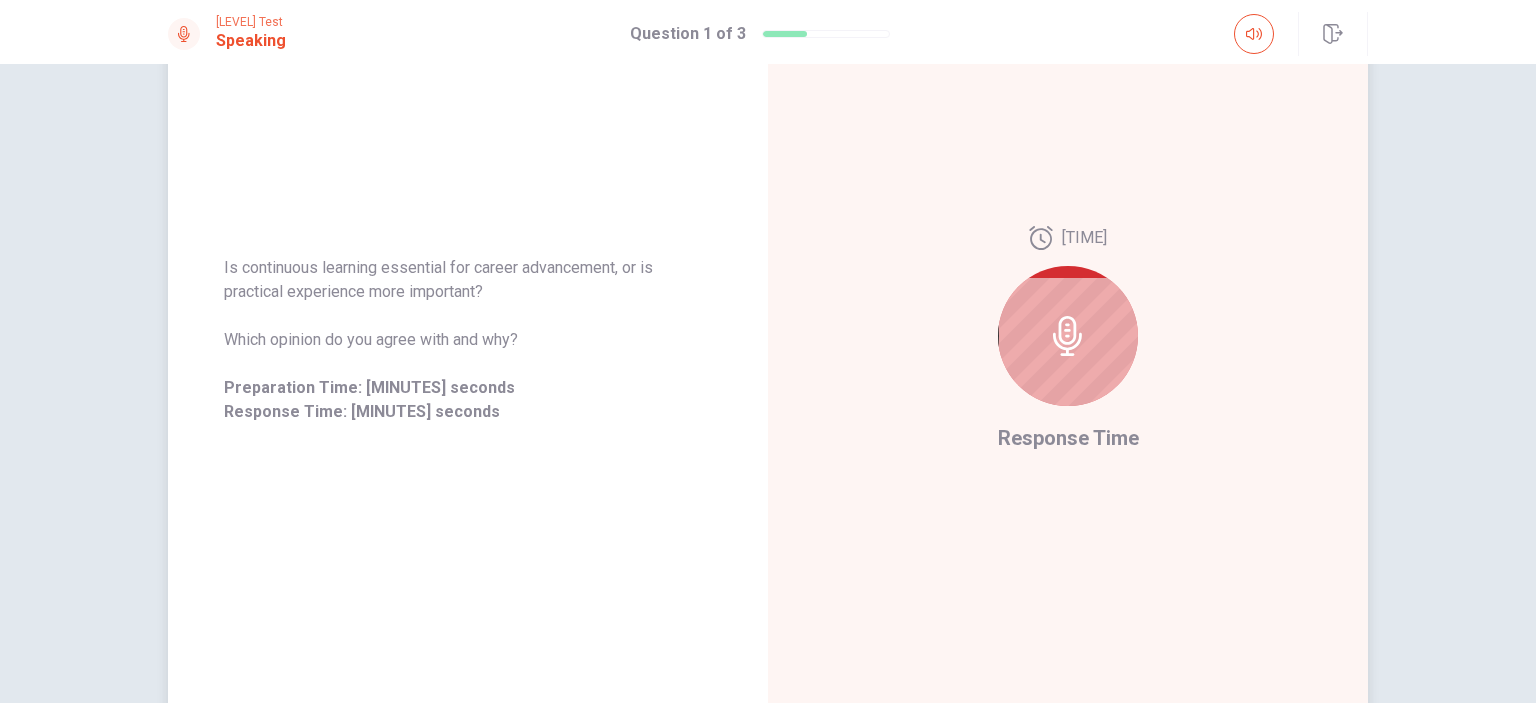 drag, startPoint x: 358, startPoint y: 414, endPoint x: 445, endPoint y: 421, distance: 87.28116 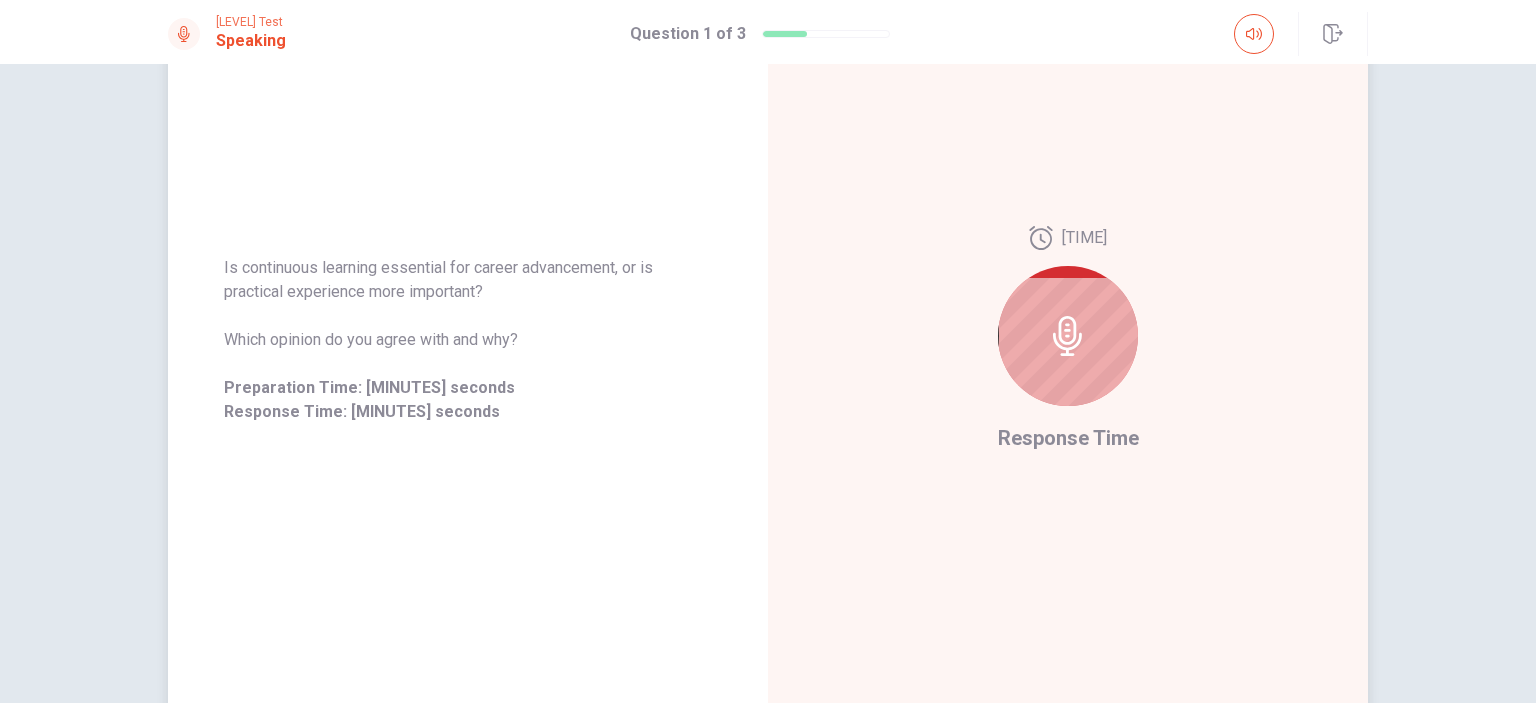 click at bounding box center [1068, 336] 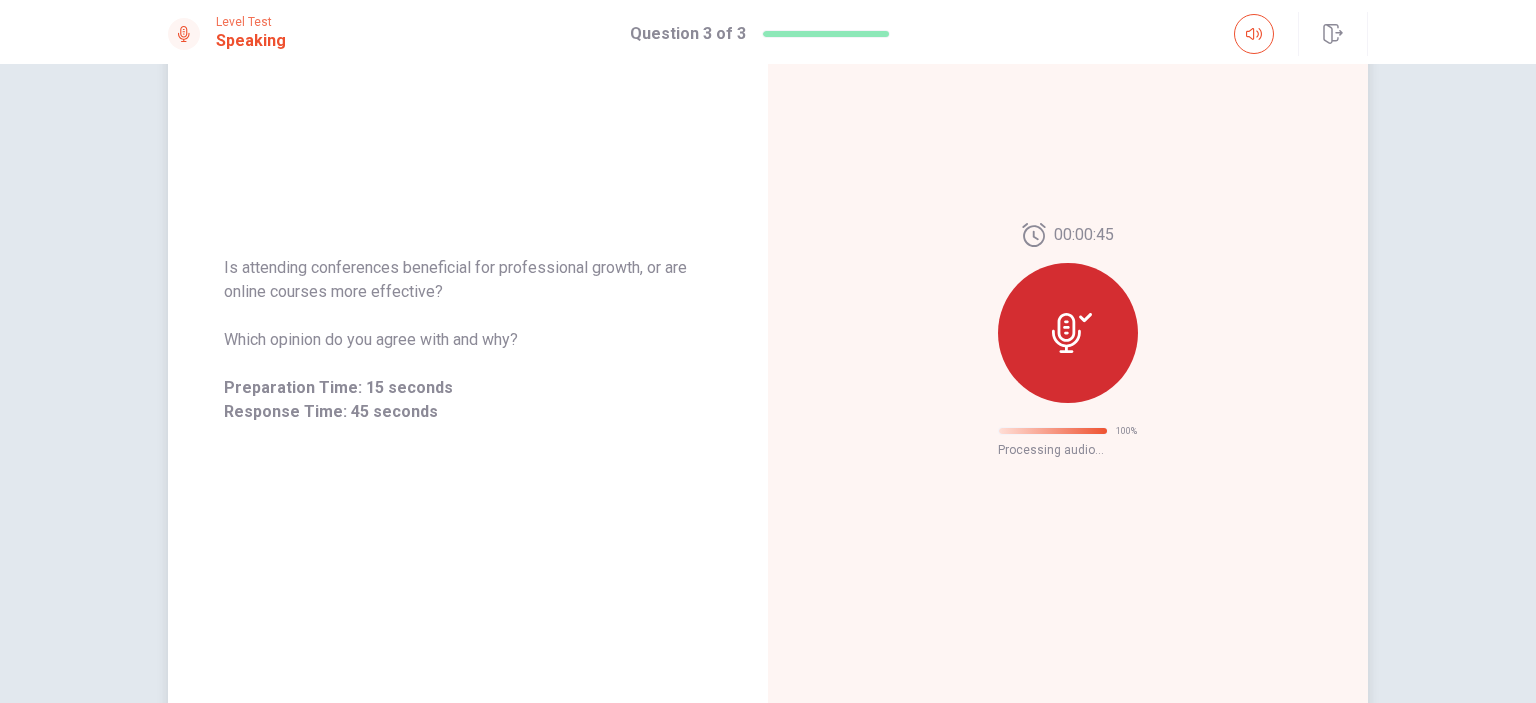 scroll, scrollTop: 24, scrollLeft: 0, axis: vertical 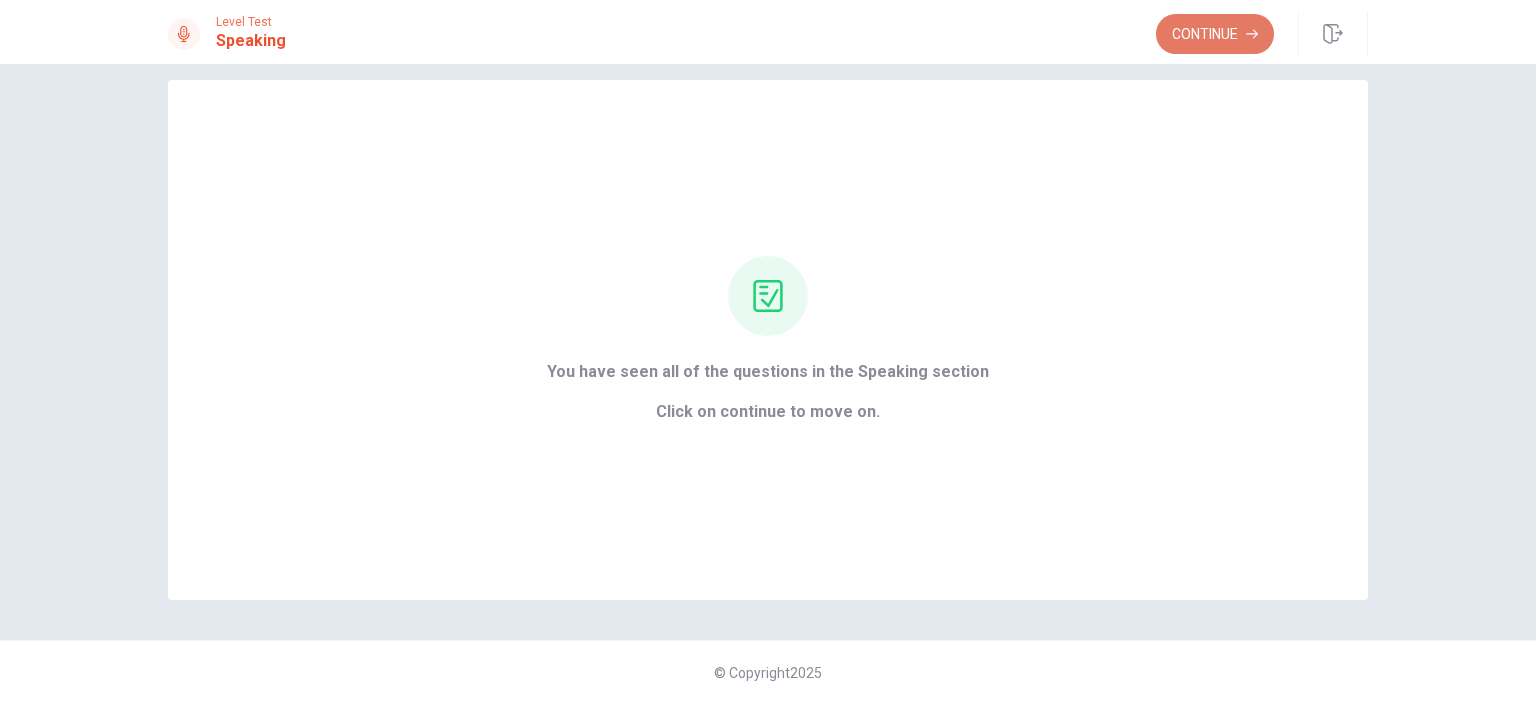 click on "Continue" at bounding box center [1215, 34] 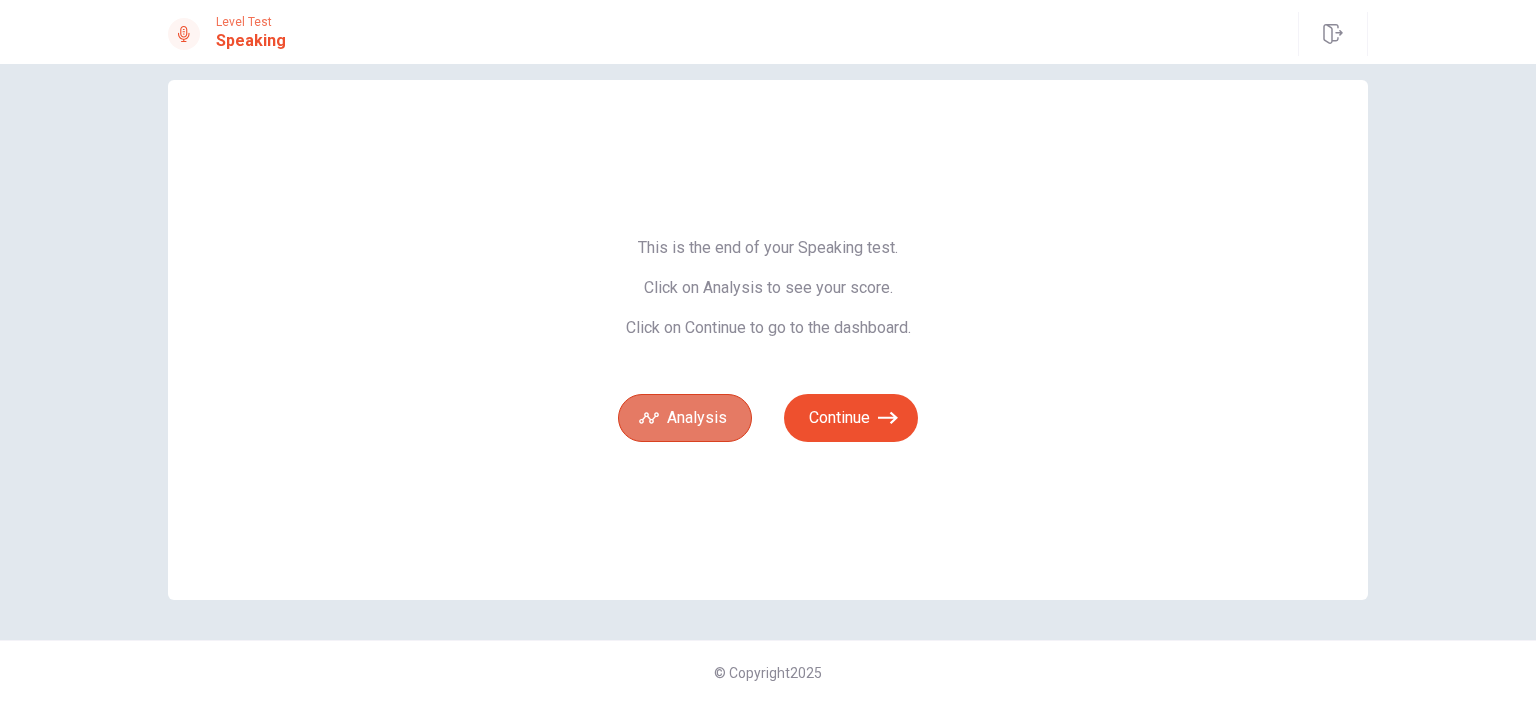 click on "Analysis" at bounding box center (685, 418) 